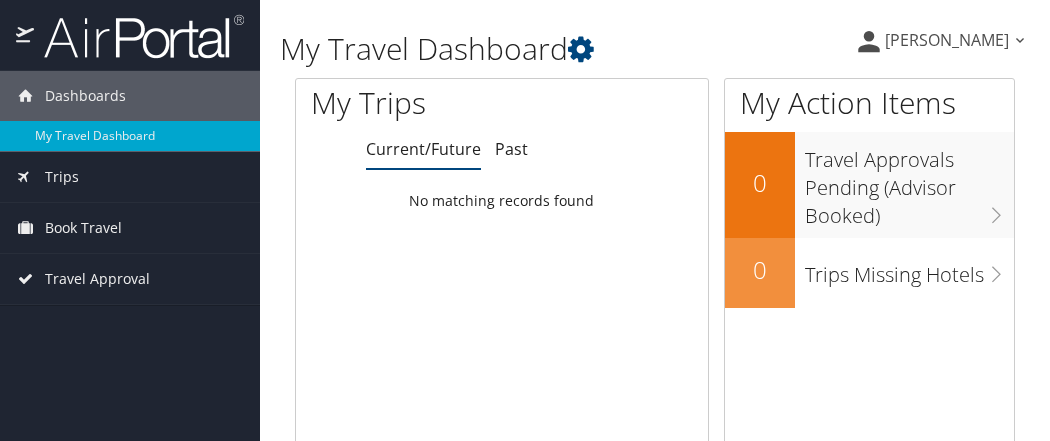 scroll, scrollTop: 0, scrollLeft: 0, axis: both 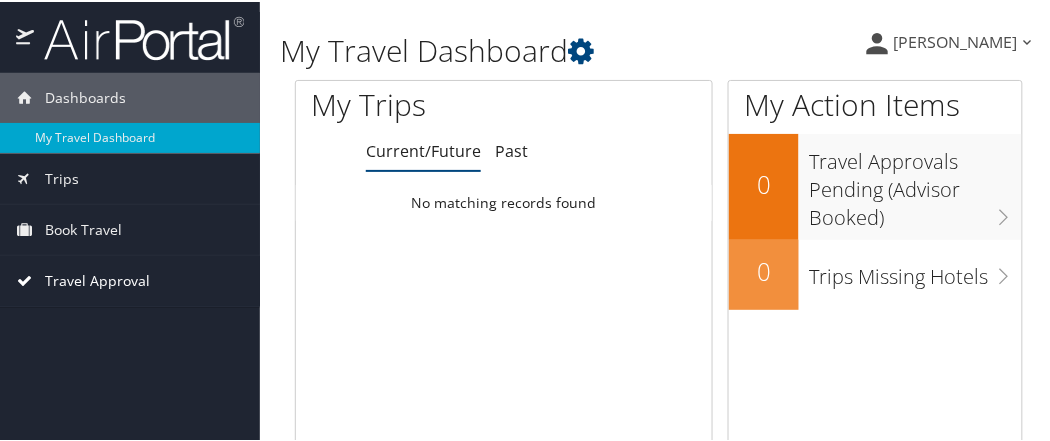 click on "Travel Approval" at bounding box center [97, 279] 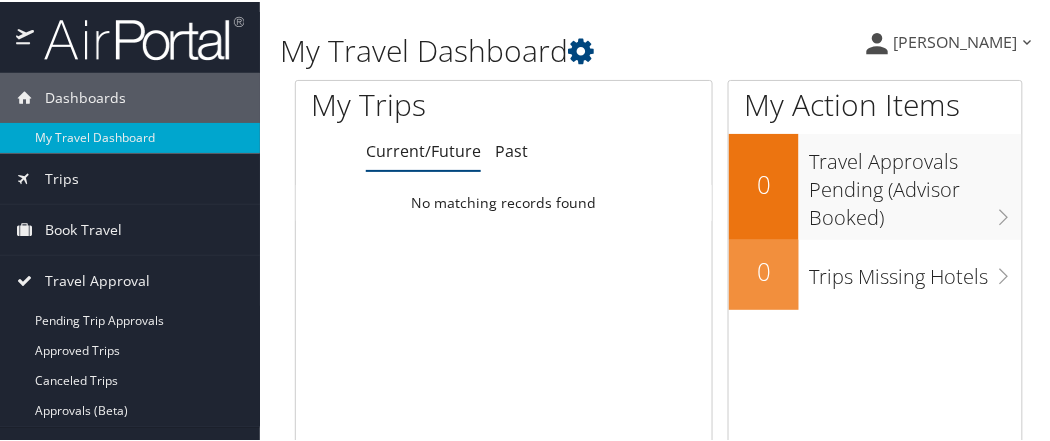 click on "[PERSON_NAME]" at bounding box center [955, 40] 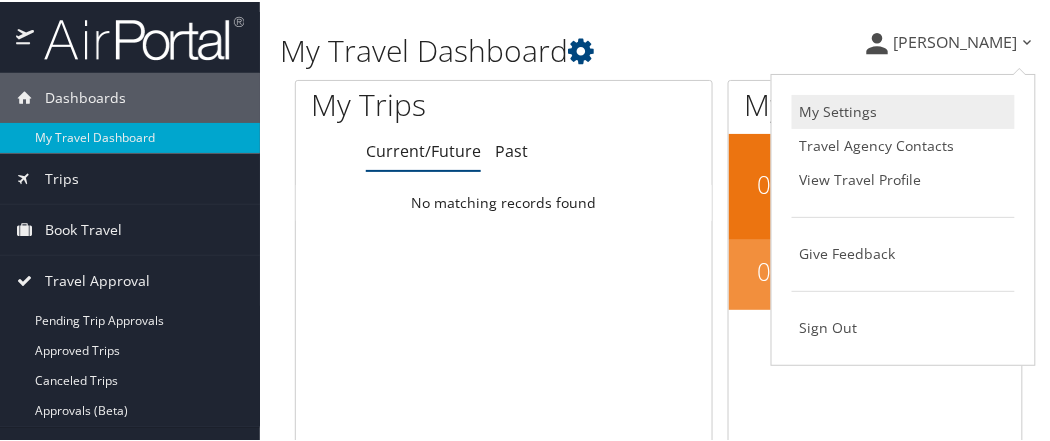 click on "My Settings" at bounding box center [903, 110] 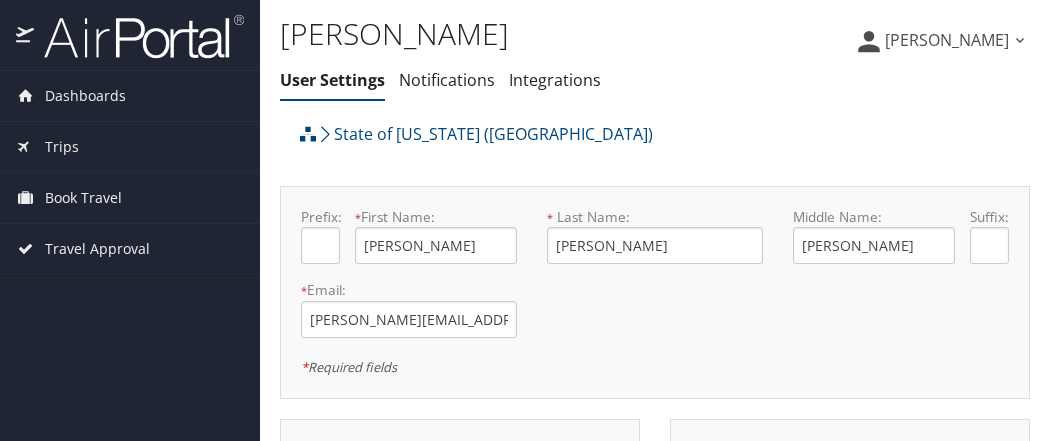 scroll, scrollTop: 0, scrollLeft: 0, axis: both 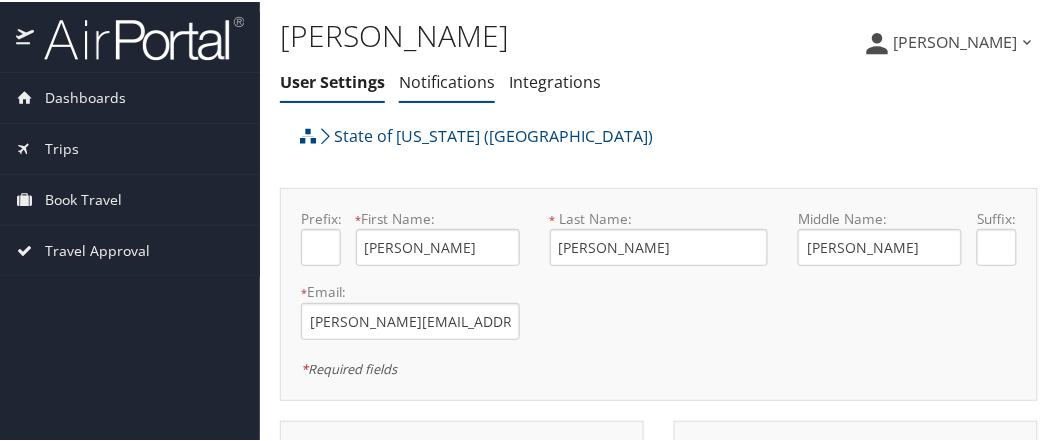 click on "Notifications" at bounding box center (447, 80) 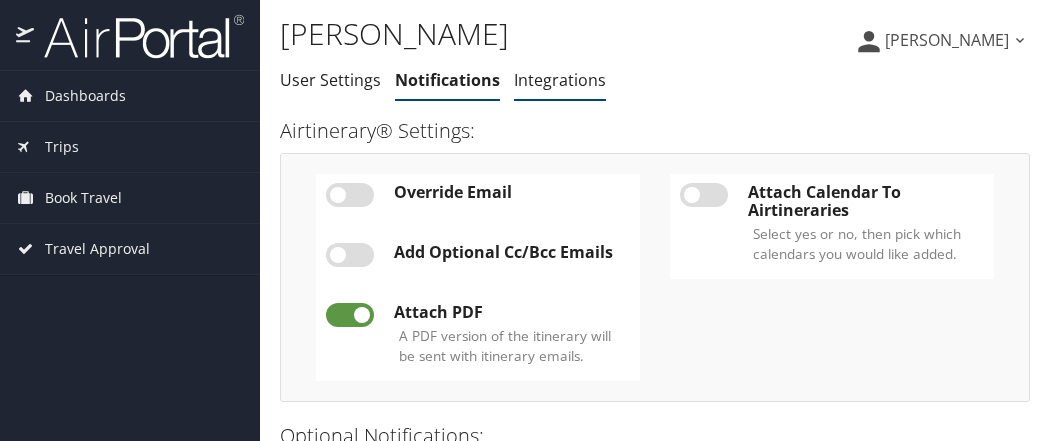 scroll, scrollTop: 0, scrollLeft: 0, axis: both 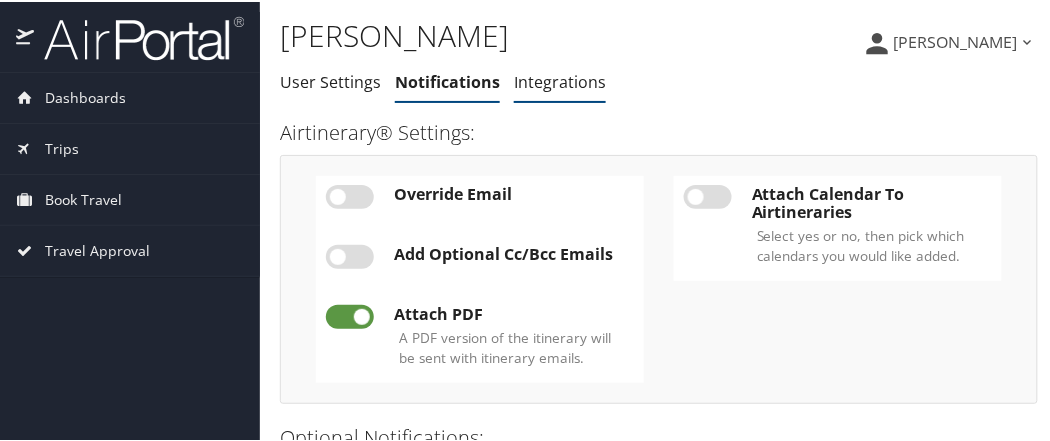 click on "Integrations" at bounding box center [560, 80] 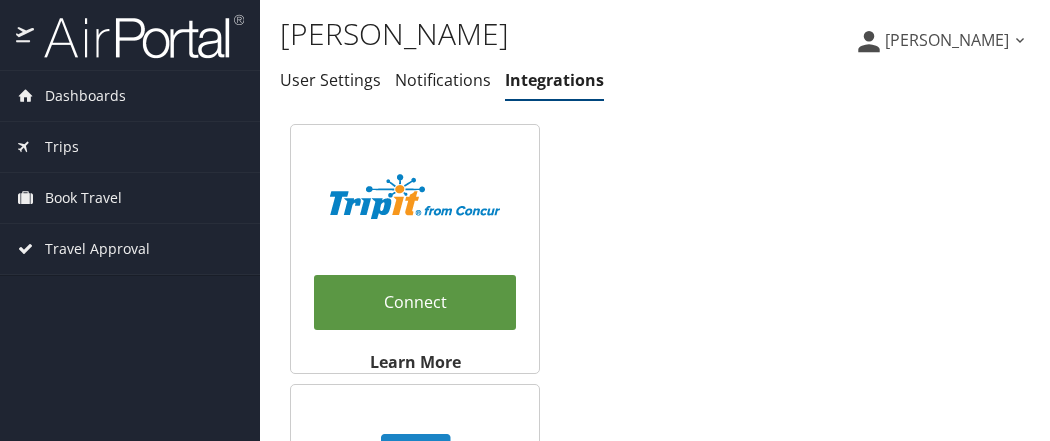 scroll, scrollTop: 0, scrollLeft: 0, axis: both 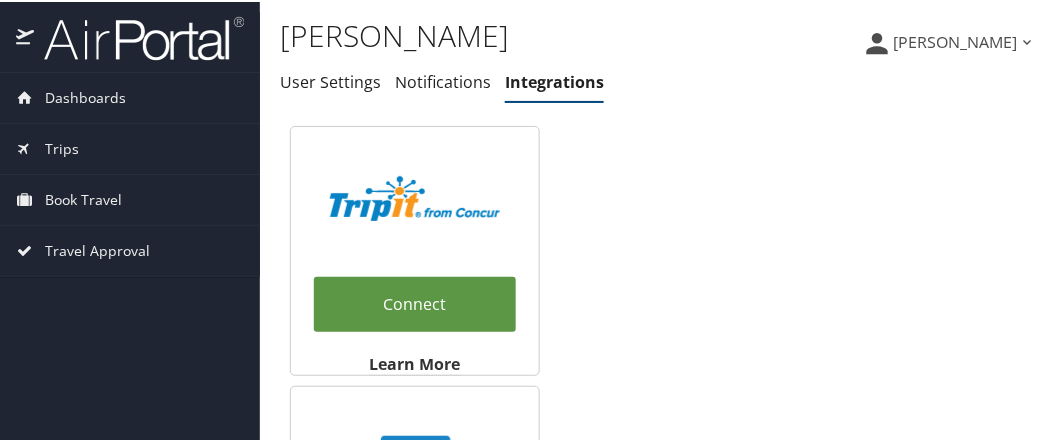 click on "[PERSON_NAME]" at bounding box center (955, 40) 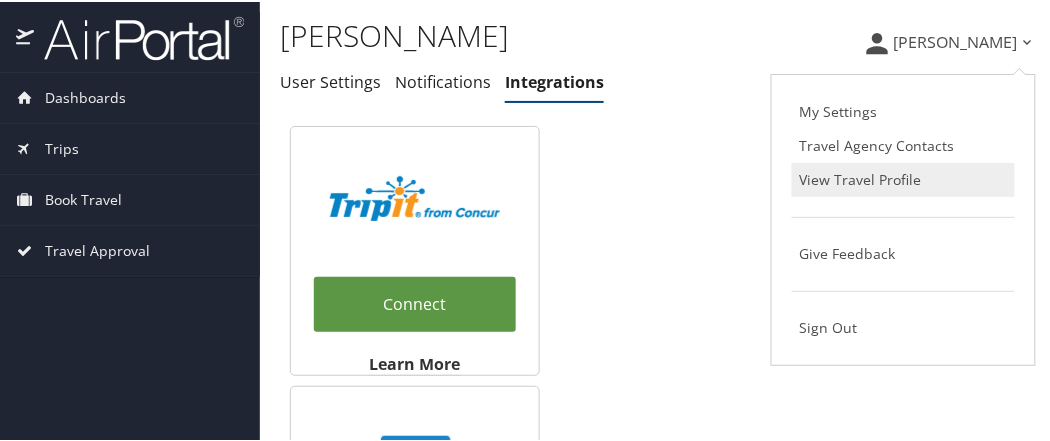 click on "View Travel Profile" at bounding box center [903, 178] 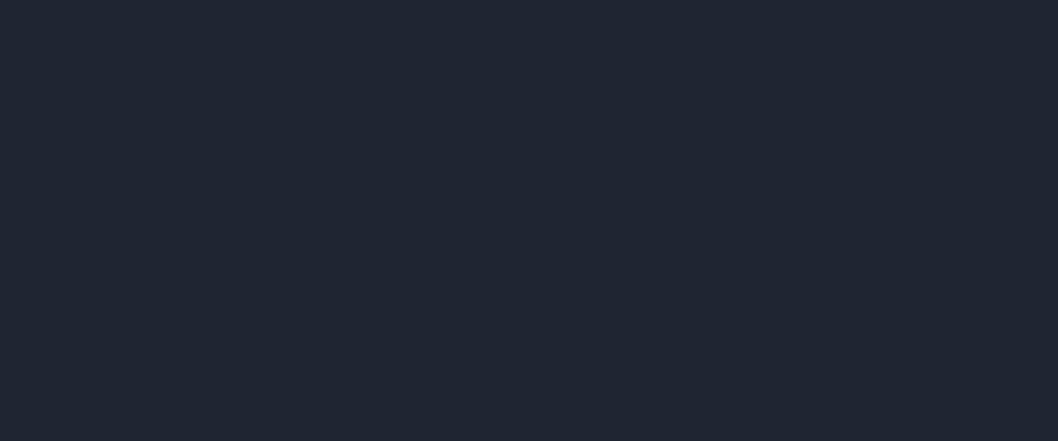 scroll, scrollTop: 0, scrollLeft: 0, axis: both 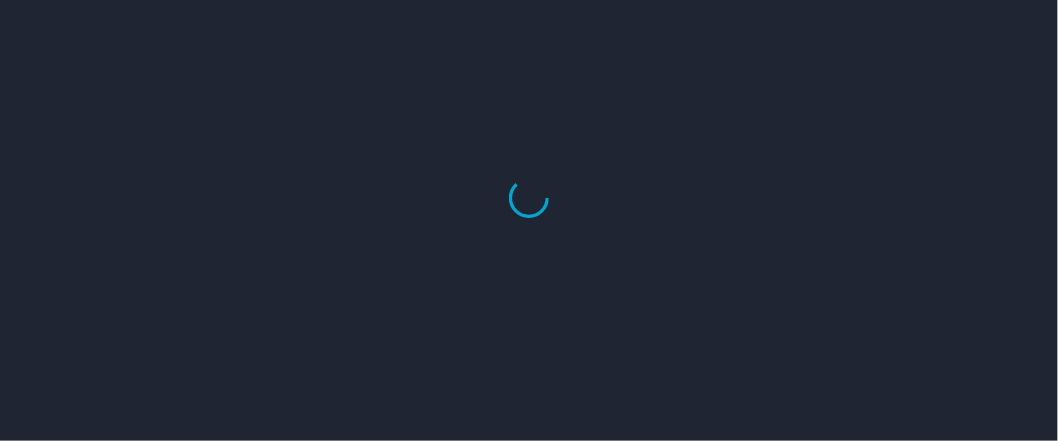 select on "US" 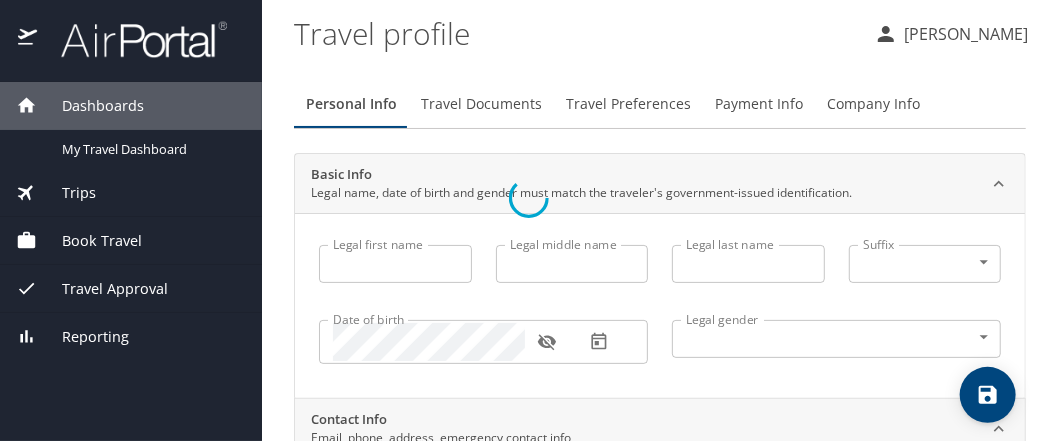 type on "Tedra" 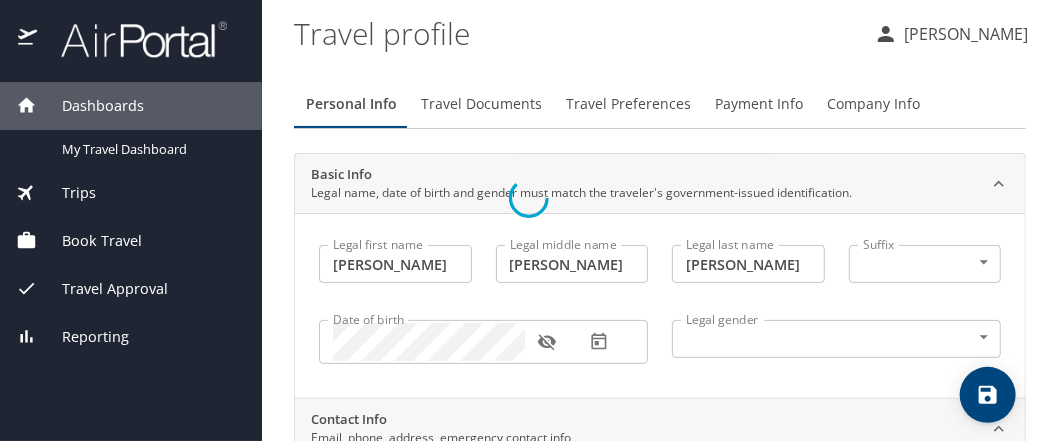 select on "US" 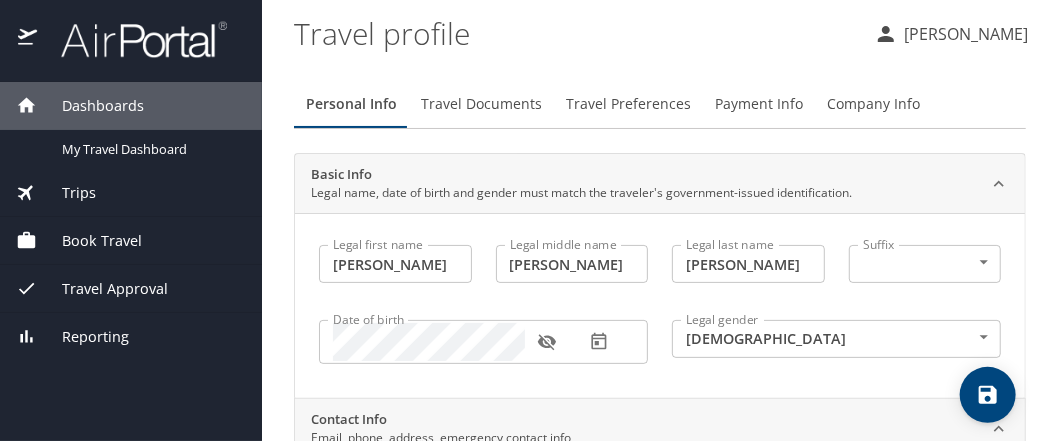 click on "Travel profile Tedra Cheatham Personal Info Travel Documents Travel Preferences Payment Info Company Info Basic Info Legal name, date of birth and gender must match the traveler's government-issued identification.   Legal first name Tedra Legal first name   Legal middle name Wilkins Legal middle name   Legal last name Cheatham Legal last name   Suffix ​ NotApplicable Suffix   Date of birth Date of birth   Legal gender Female Female Legal gender Contact Info Email, phone, address, emergency contact info Phone   Phone type Mobile Mobile Phone type   International Afghanistan Åland Islands Albania Algeria American Samoa Andorra Angola Anguilla Antigua and Barbuda Argentina Armenia Aruba Ascension Island Australia Austria Azerbaijan Bahamas Bahrain Bangladesh Barbados Belarus Belgium Belize Benin Bermuda Bhutan Bolivia Bonaire, Sint Eustatius and Saba Bosnia and Herzegovina Botswana Brazil British Indian Ocean Territory Brunei Darussalam Bulgaria Burkina Faso Burma Burundi Cambodia Cameroon Canada Cape Verde" at bounding box center [660, 220] 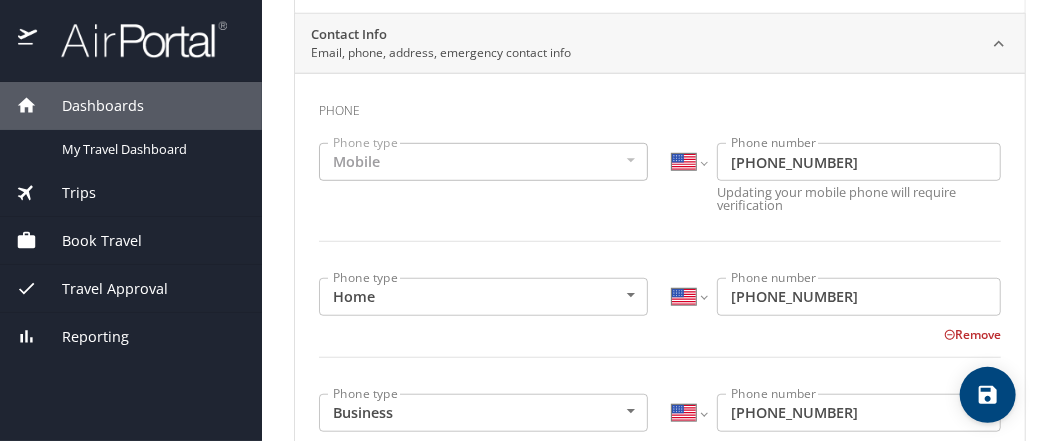 scroll, scrollTop: 771, scrollLeft: 0, axis: vertical 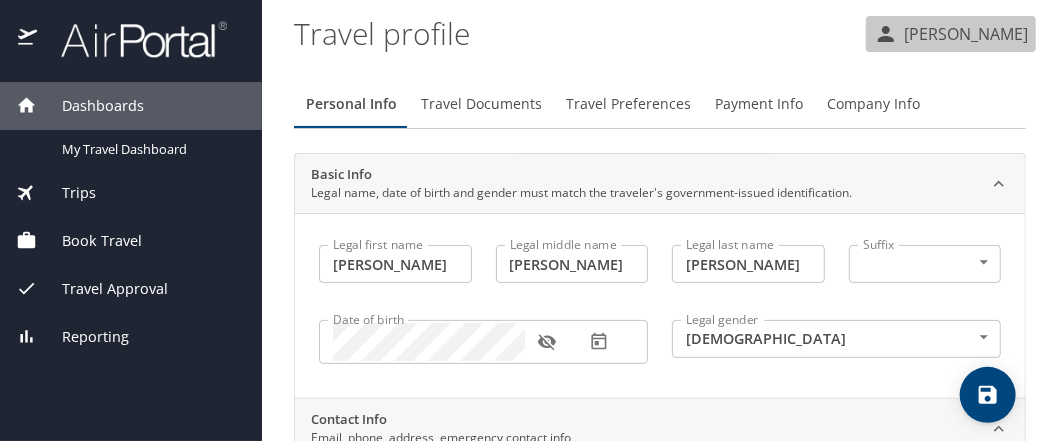 click on "[PERSON_NAME]" 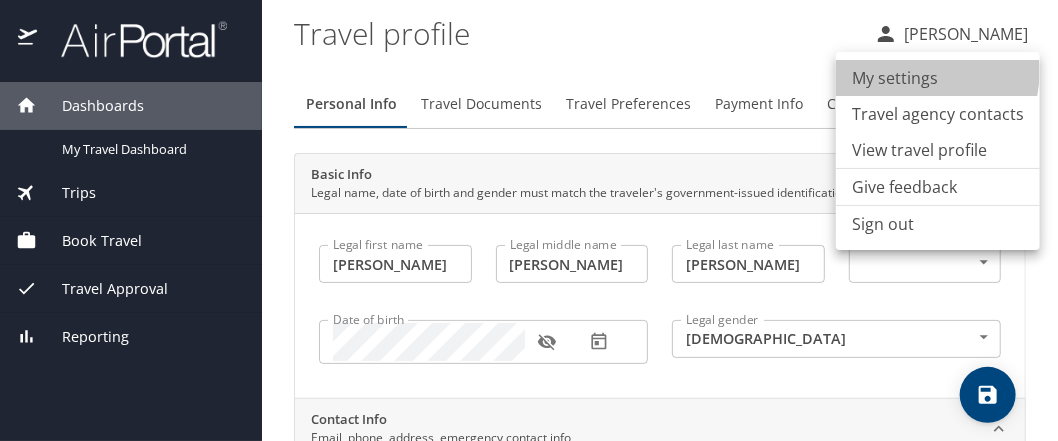 click on "My settings" 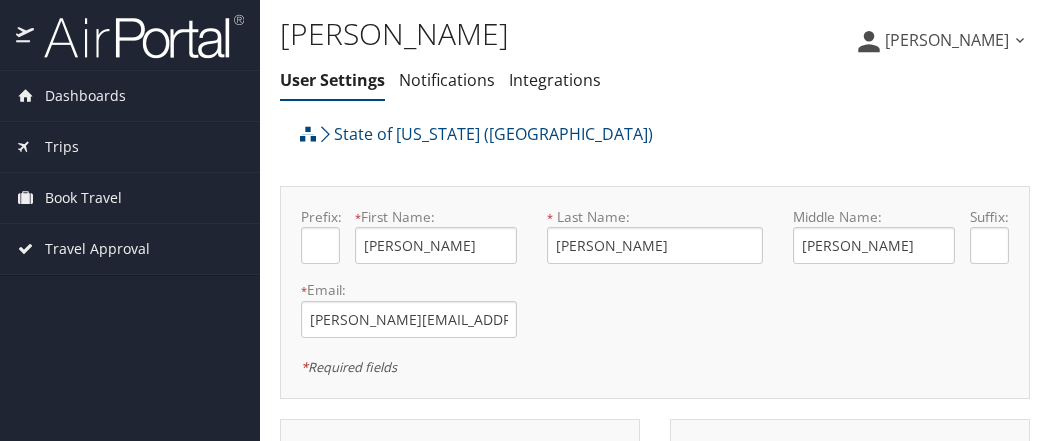 scroll, scrollTop: 0, scrollLeft: 0, axis: both 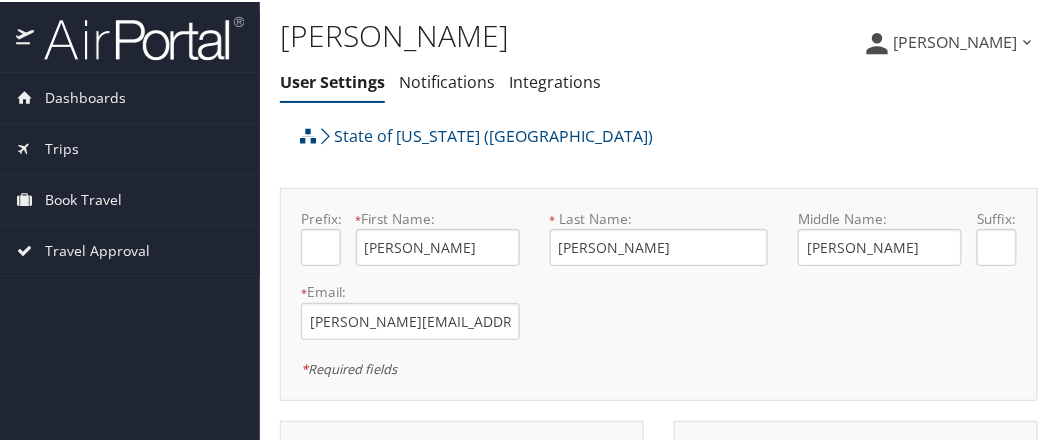 click on "[PERSON_NAME]" at bounding box center [955, 40] 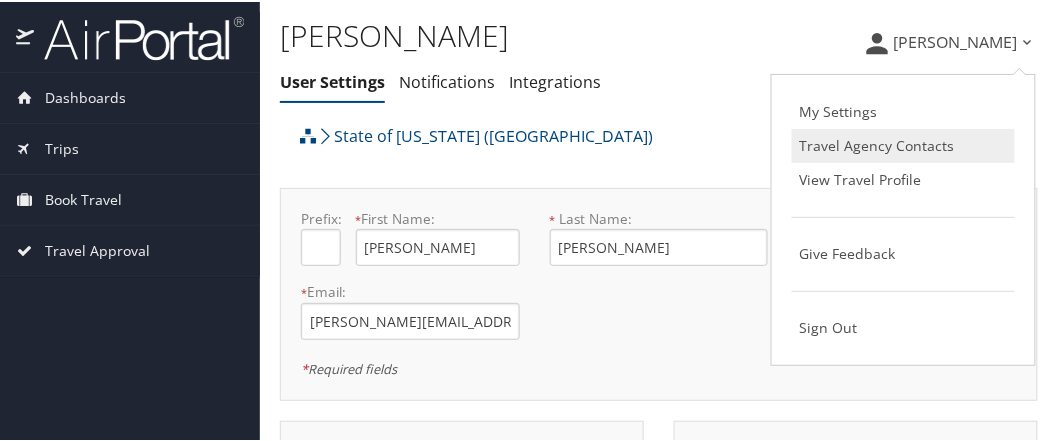 click on "Travel Agency Contacts" at bounding box center [903, 144] 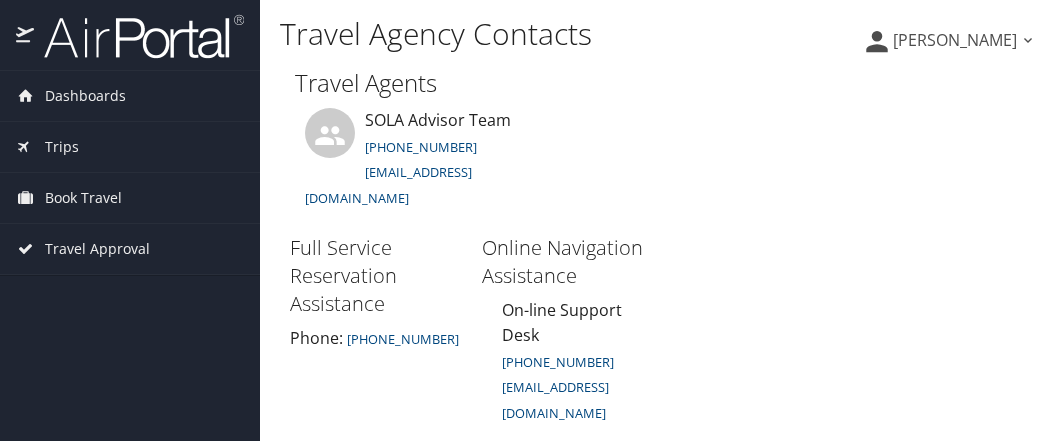 scroll, scrollTop: 0, scrollLeft: 0, axis: both 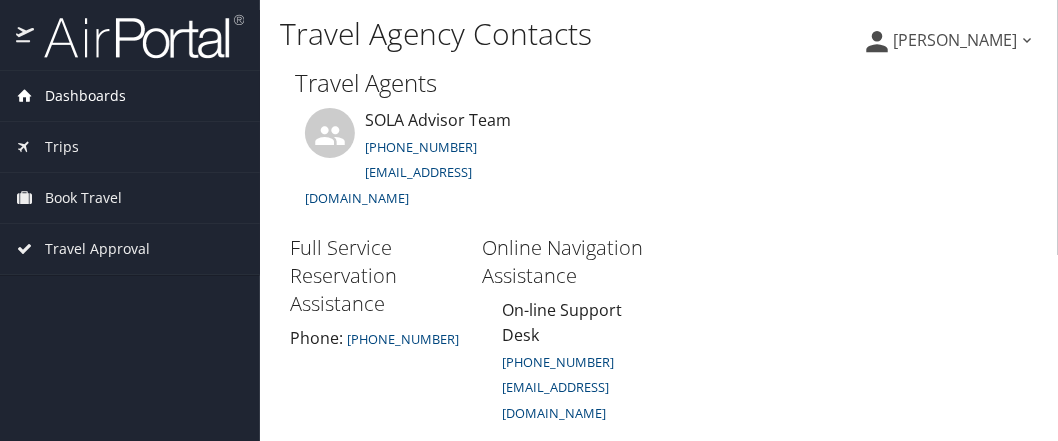 click on "Dashboards" at bounding box center [85, 96] 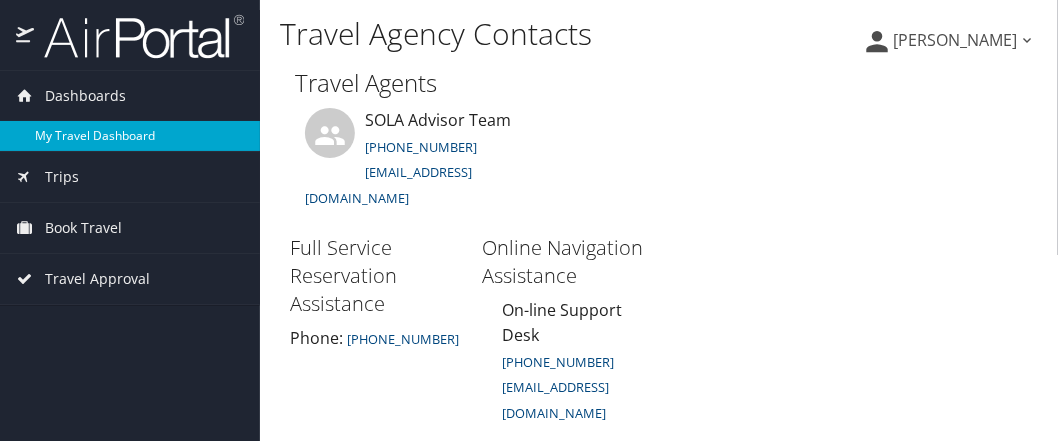 click on "My Travel Dashboard" at bounding box center (130, 136) 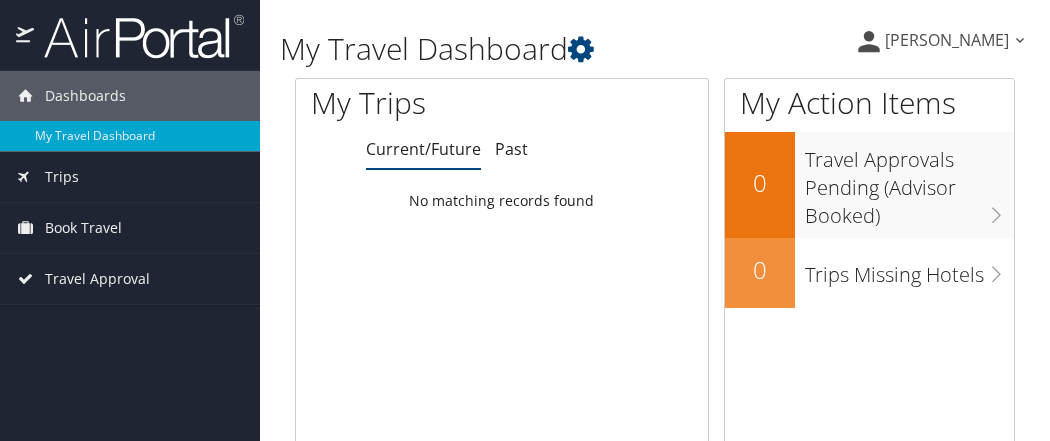 scroll, scrollTop: 0, scrollLeft: 0, axis: both 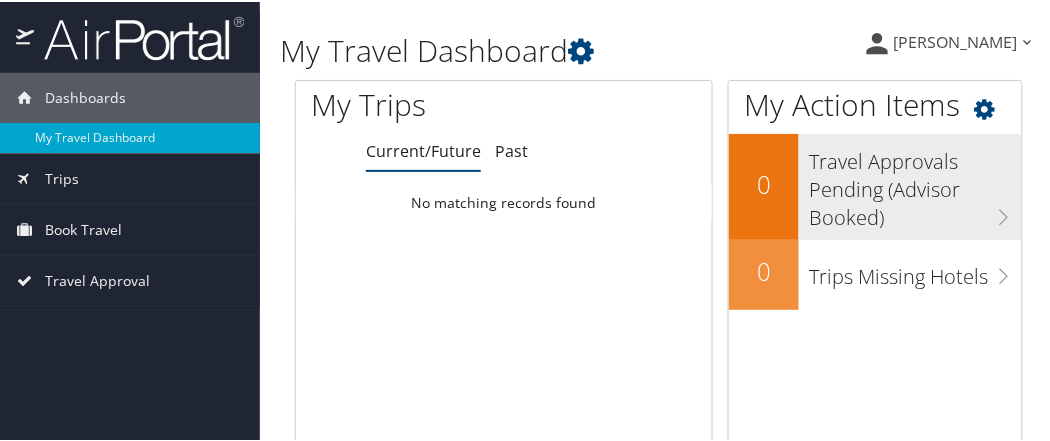 click on "Travel Approvals Pending (Advisor Booked)" at bounding box center (915, 183) 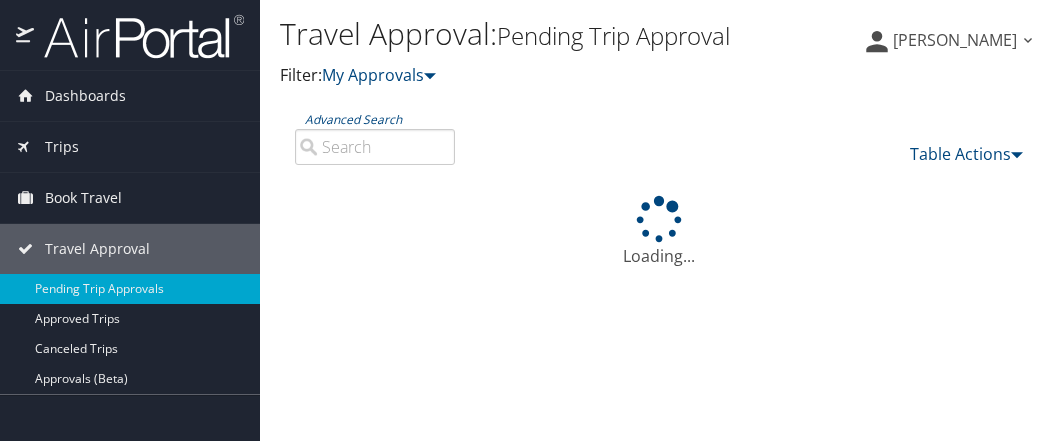 scroll, scrollTop: 0, scrollLeft: 0, axis: both 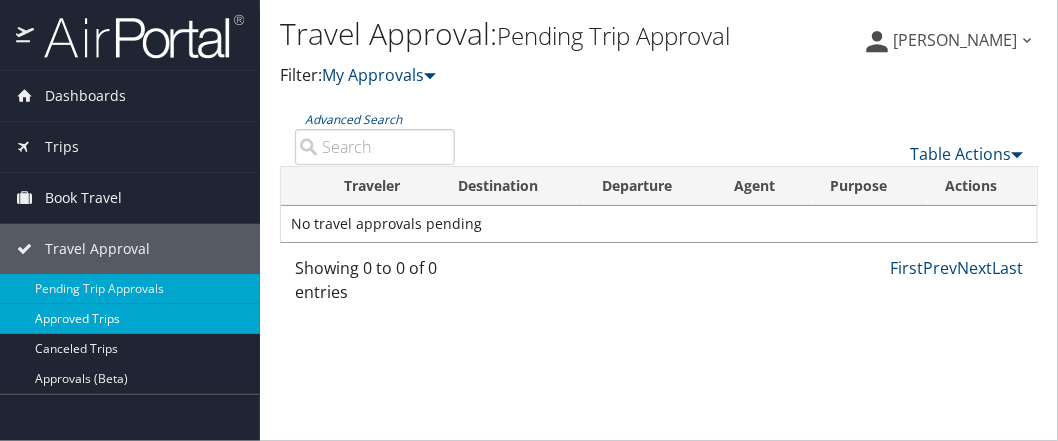 click on "Approved Trips" at bounding box center (130, 319) 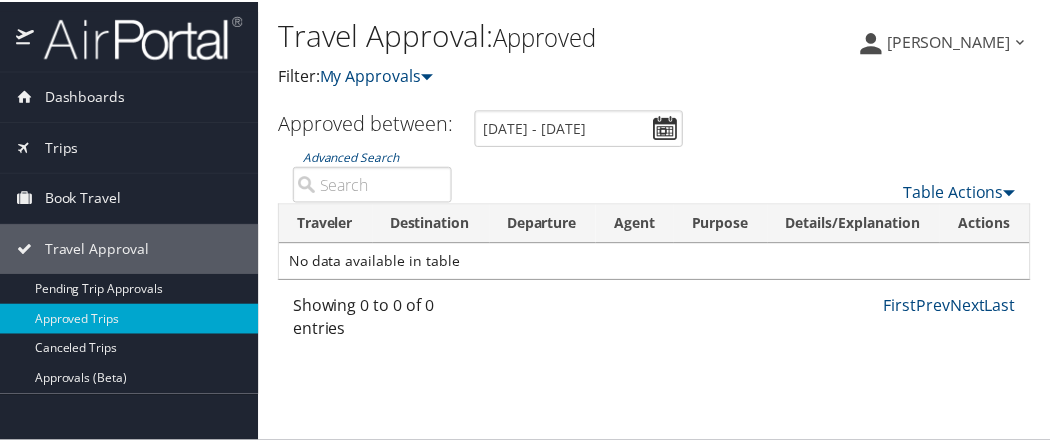 scroll, scrollTop: 0, scrollLeft: 0, axis: both 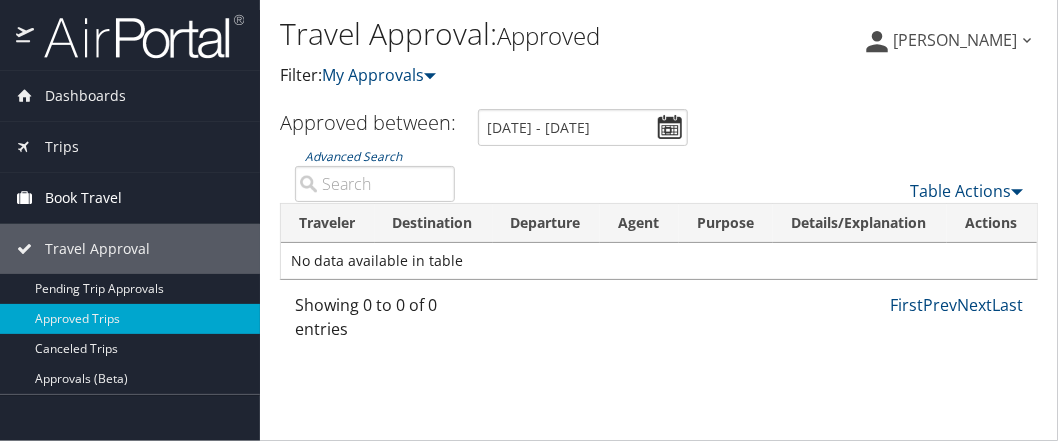click on "Book Travel" at bounding box center [130, 198] 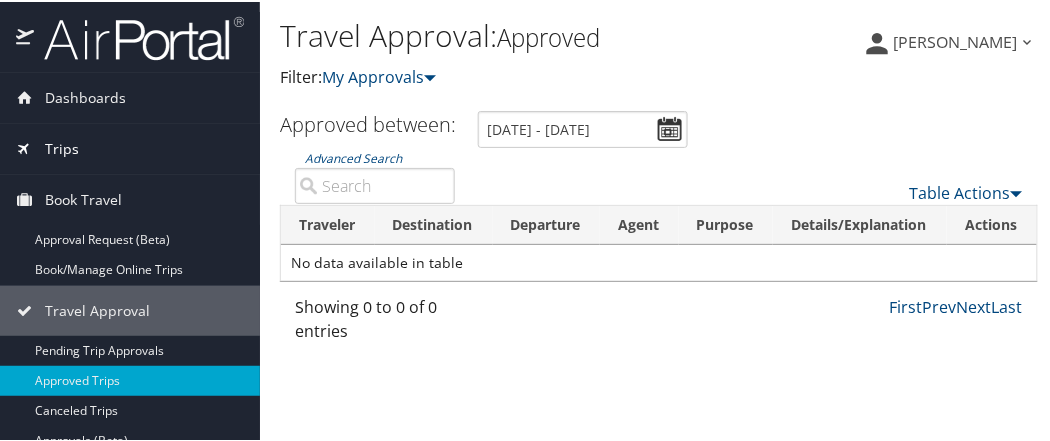 click on "Trips" at bounding box center [130, 147] 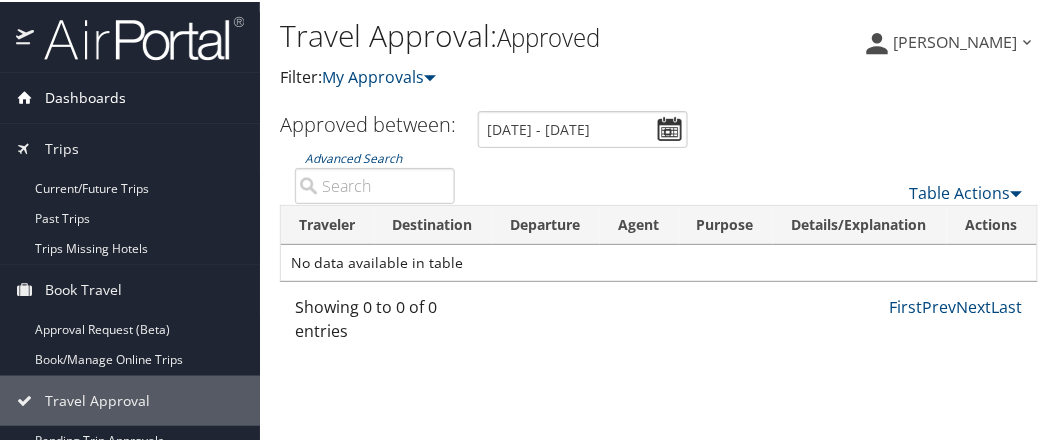 click on "Dashboards" at bounding box center [130, 96] 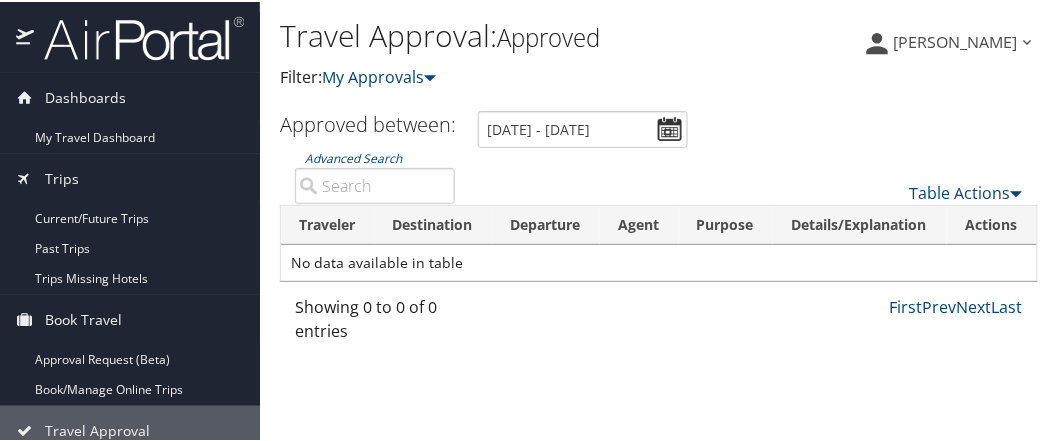 click on "[PERSON_NAME]" at bounding box center [955, 40] 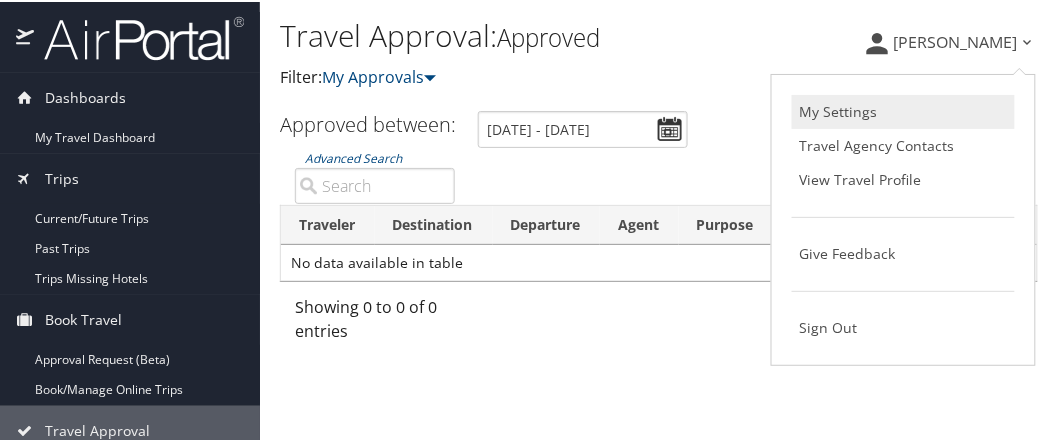 click on "My Settings" at bounding box center [903, 110] 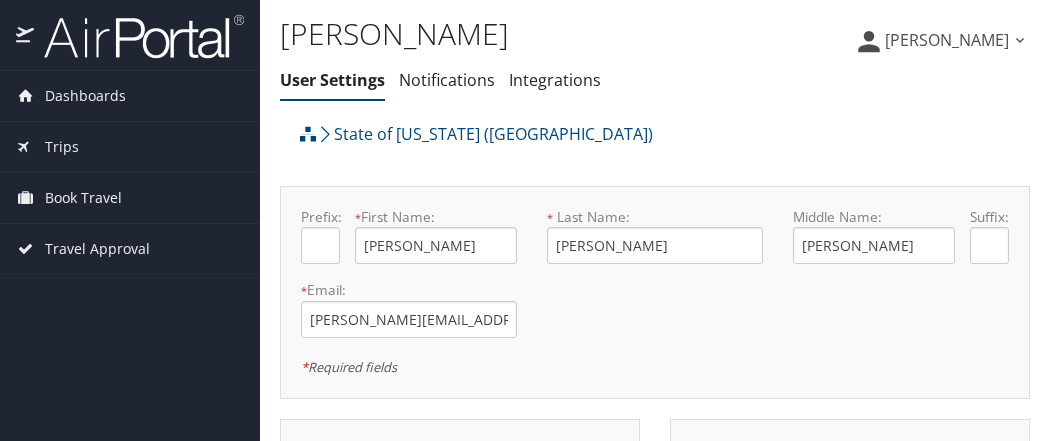 scroll, scrollTop: 0, scrollLeft: 0, axis: both 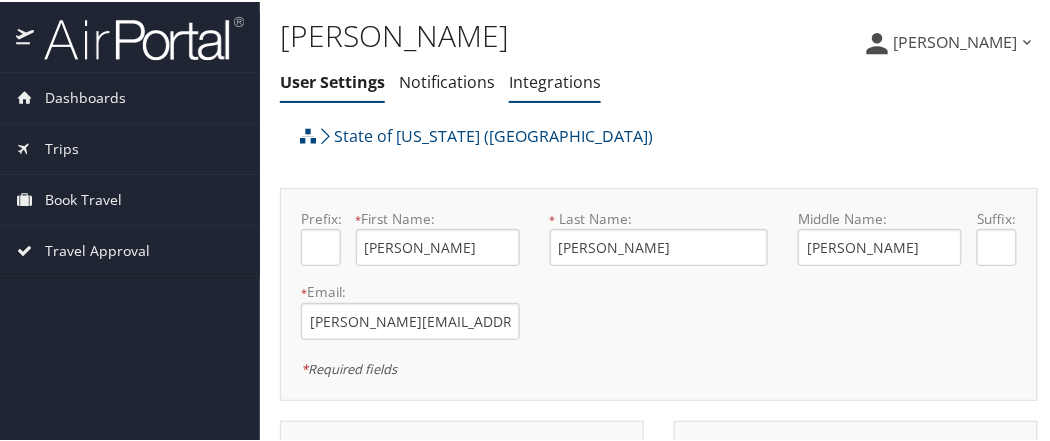 click on "Integrations" at bounding box center (555, 80) 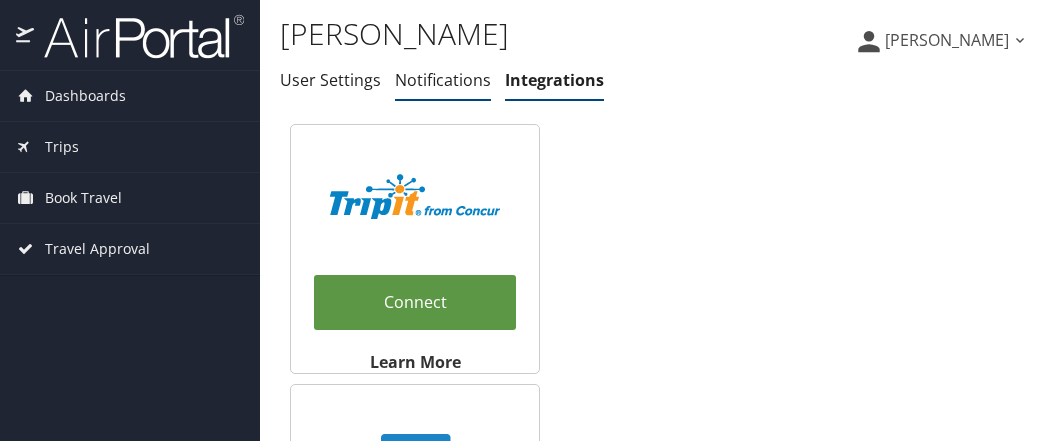 scroll, scrollTop: 0, scrollLeft: 0, axis: both 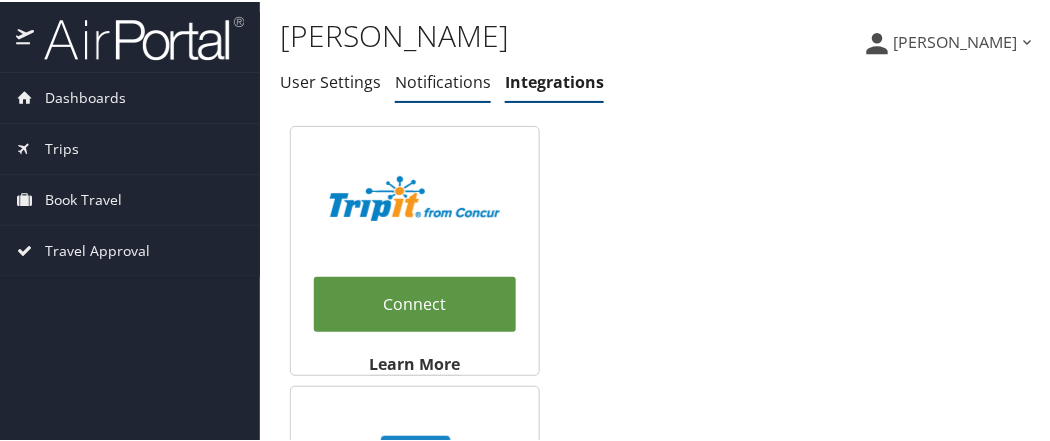 click on "Notifications" at bounding box center (443, 80) 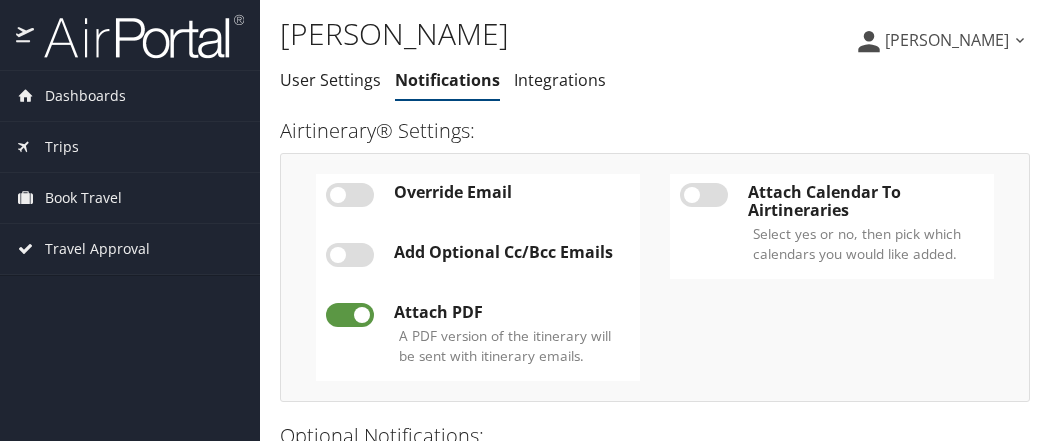 scroll, scrollTop: 0, scrollLeft: 0, axis: both 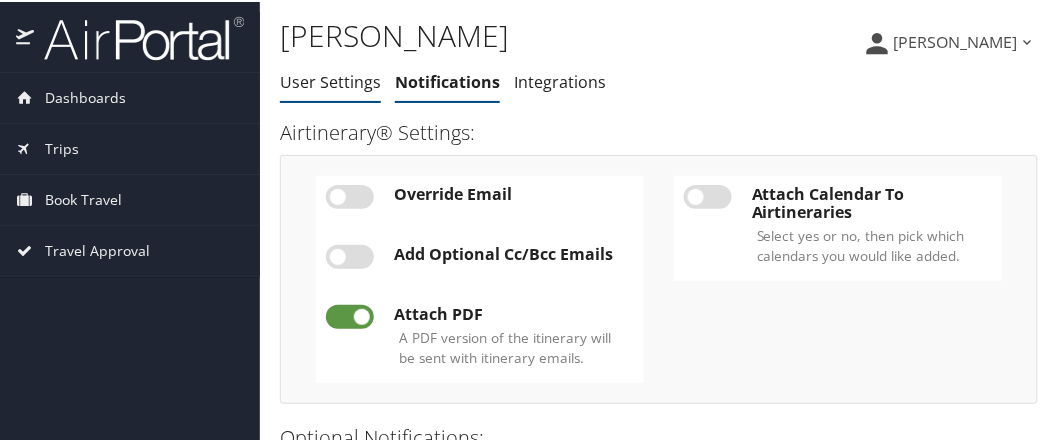 click on "User Settings" at bounding box center [330, 80] 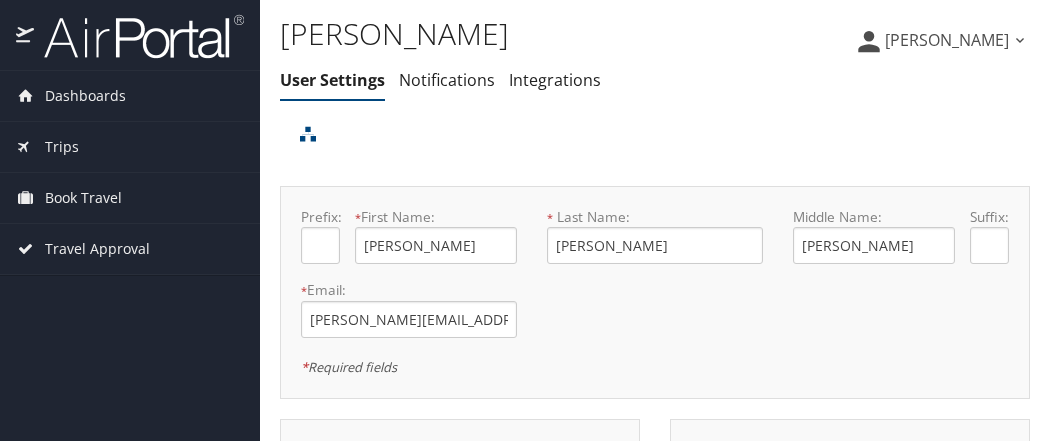scroll, scrollTop: 0, scrollLeft: 0, axis: both 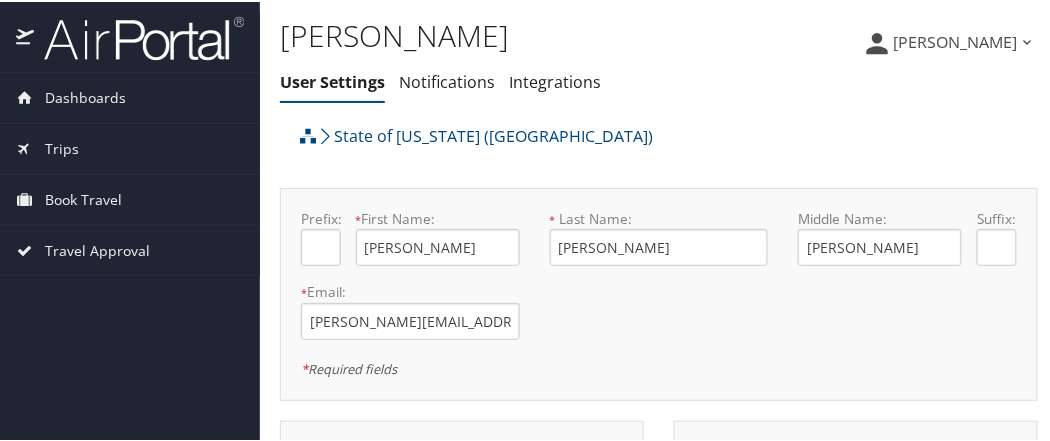 click on "[PERSON_NAME]" at bounding box center [955, 40] 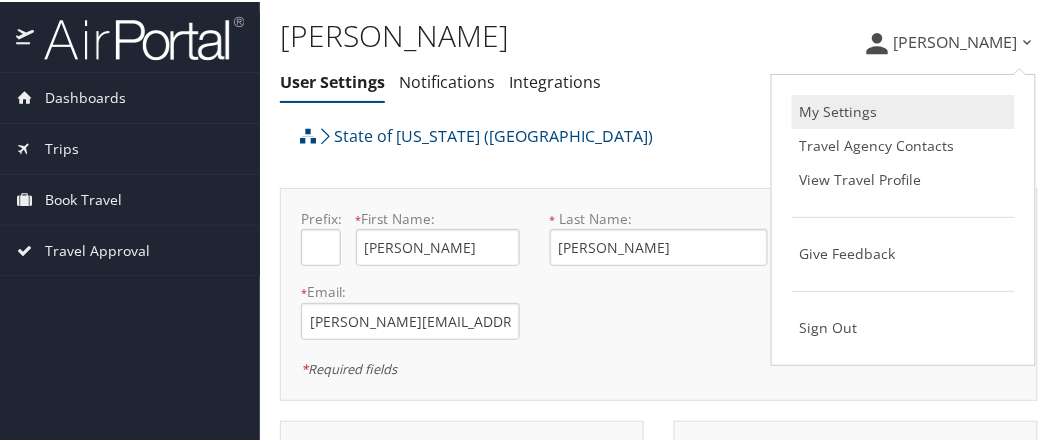 click on "My Settings" at bounding box center (903, 110) 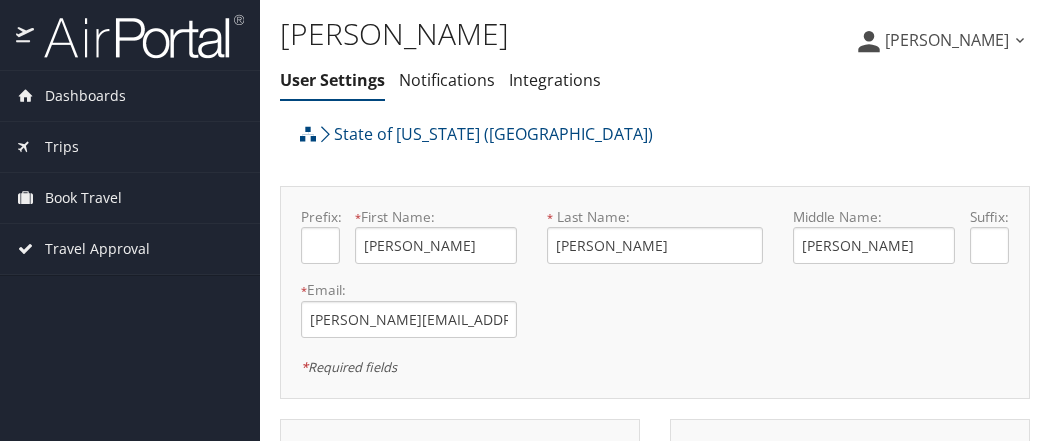 scroll, scrollTop: 0, scrollLeft: 0, axis: both 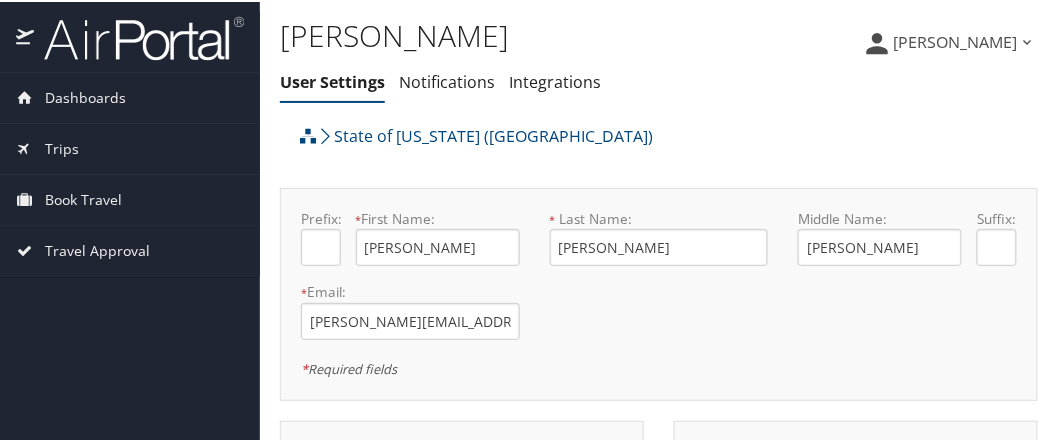 click at bounding box center [1027, 40] 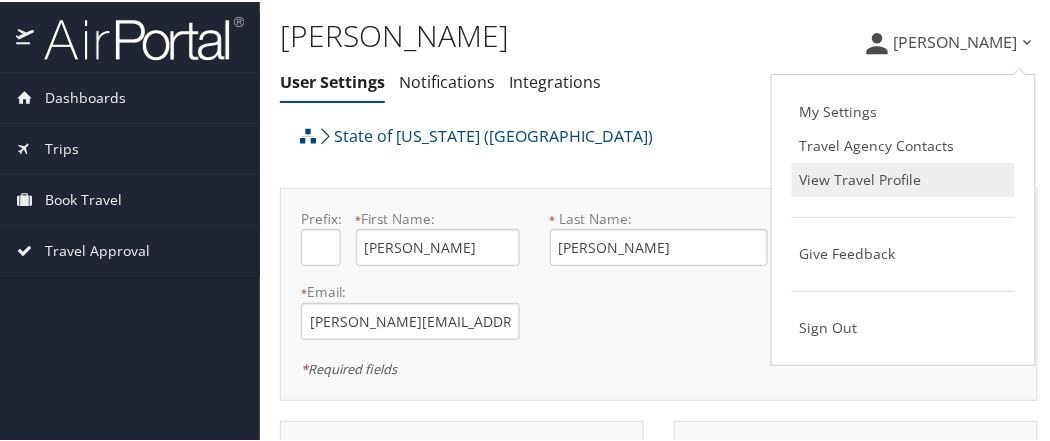 click on "View Travel Profile" at bounding box center [903, 178] 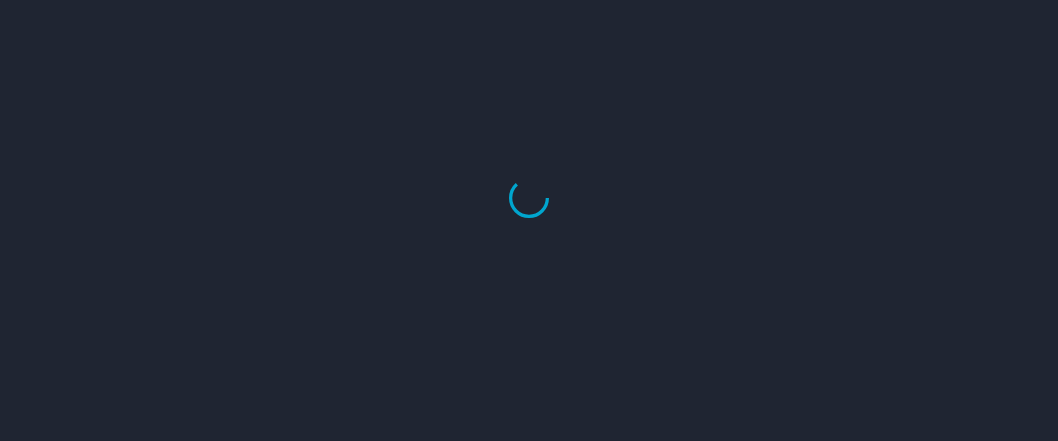scroll, scrollTop: 0, scrollLeft: 0, axis: both 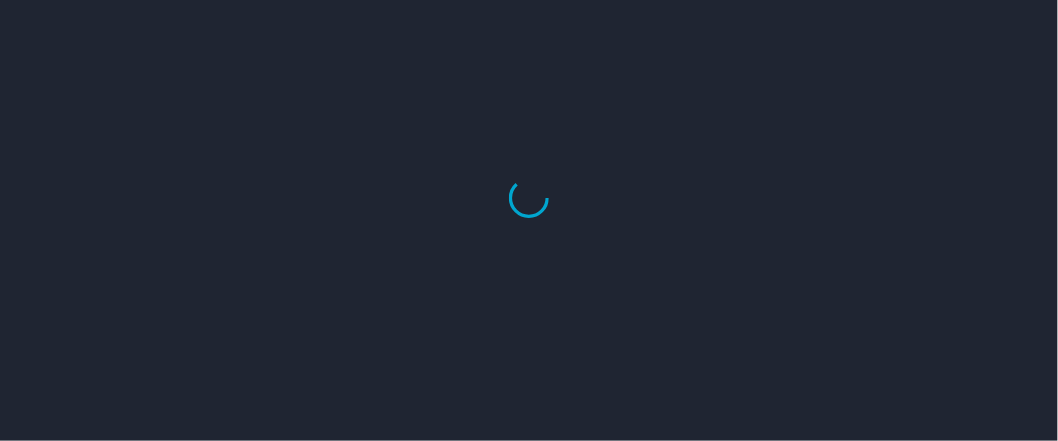 select on "US" 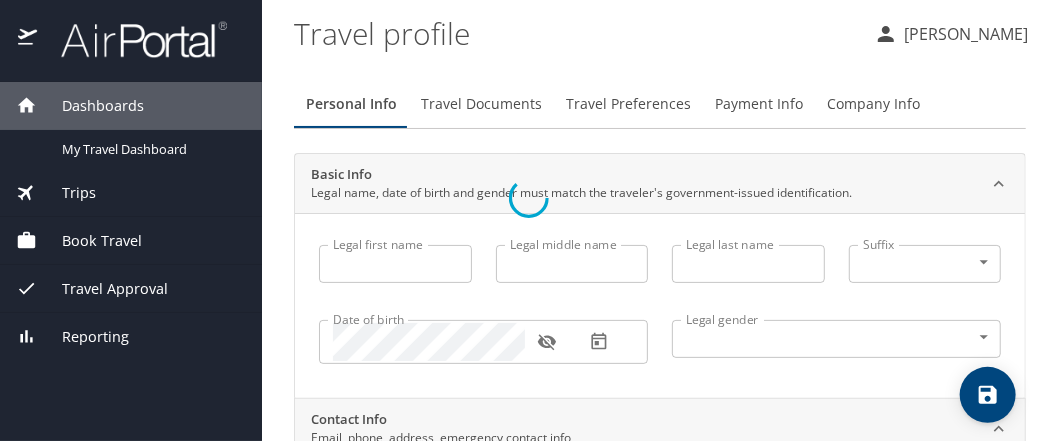 type on "[PERSON_NAME]" 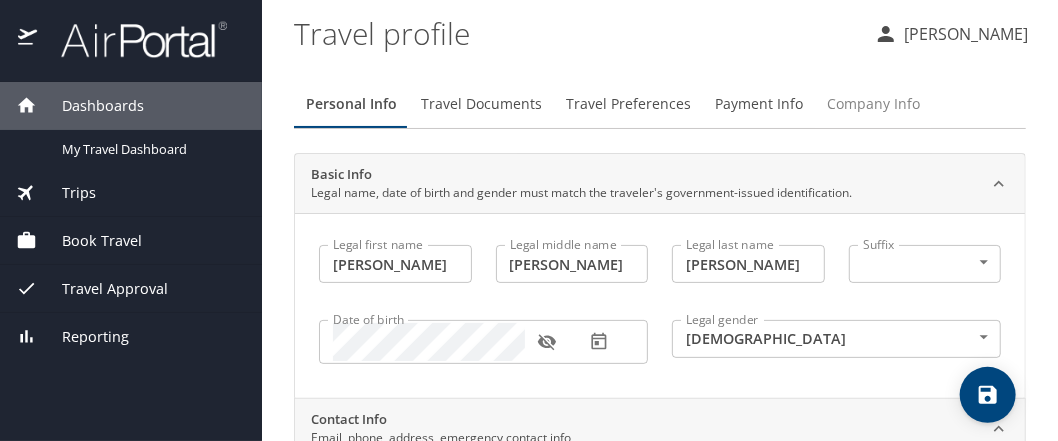 click on "Company Info" at bounding box center [873, 104] 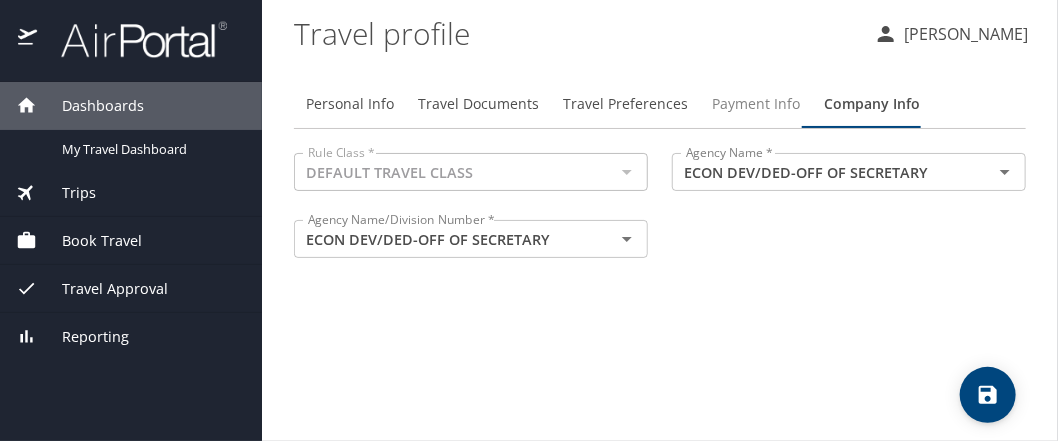 click on "Payment Info" at bounding box center (756, 104) 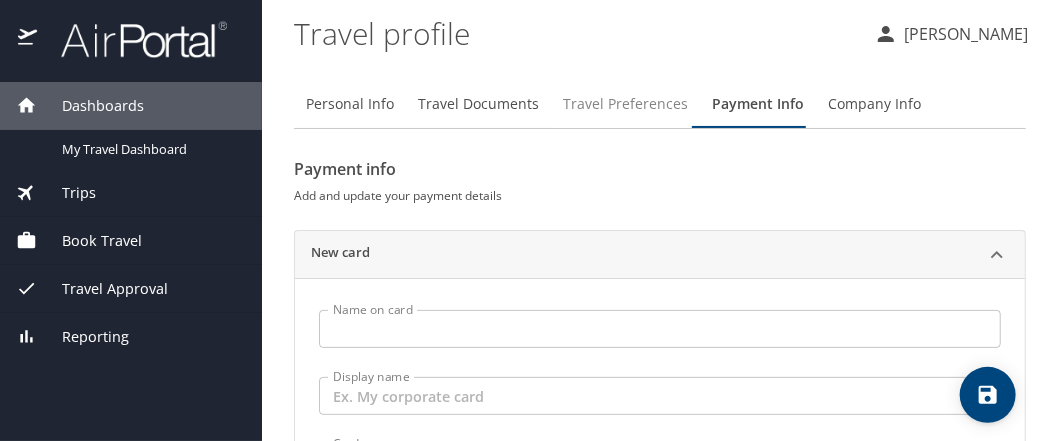click on "Travel Preferences" at bounding box center [625, 104] 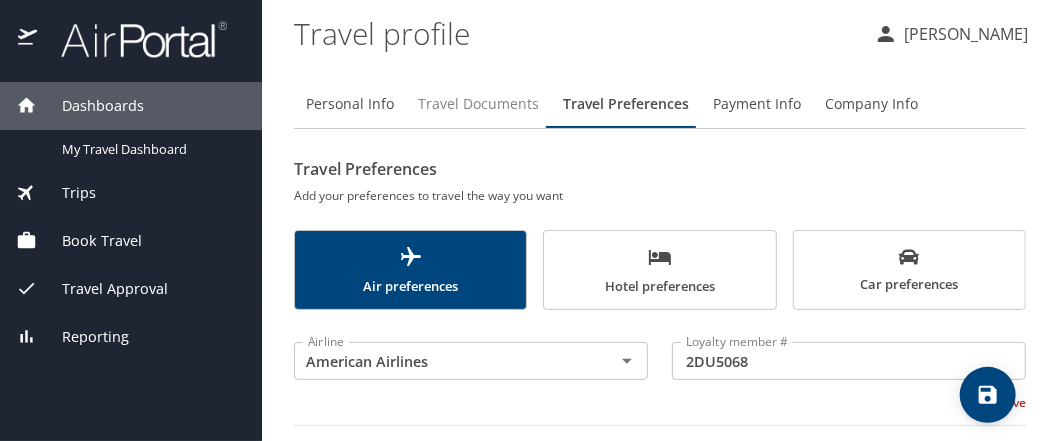 click on "Travel Documents" at bounding box center [478, 104] 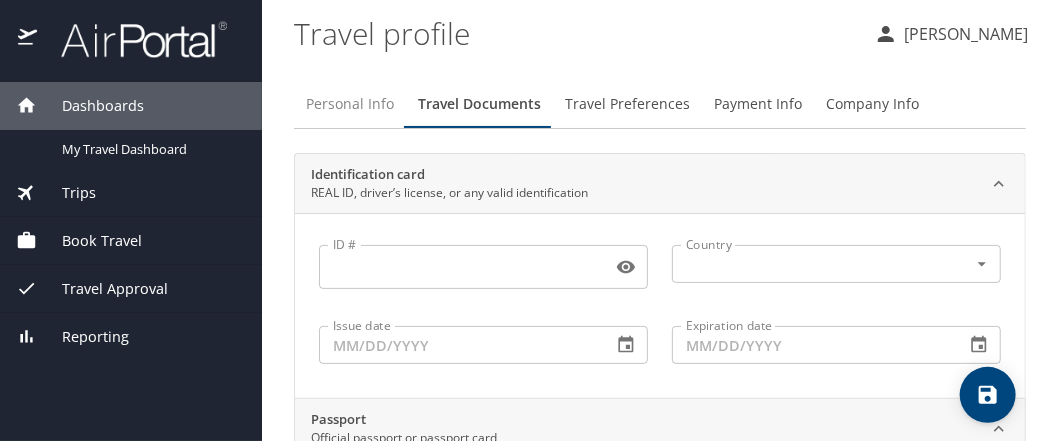 click on "Personal Info" at bounding box center (350, 104) 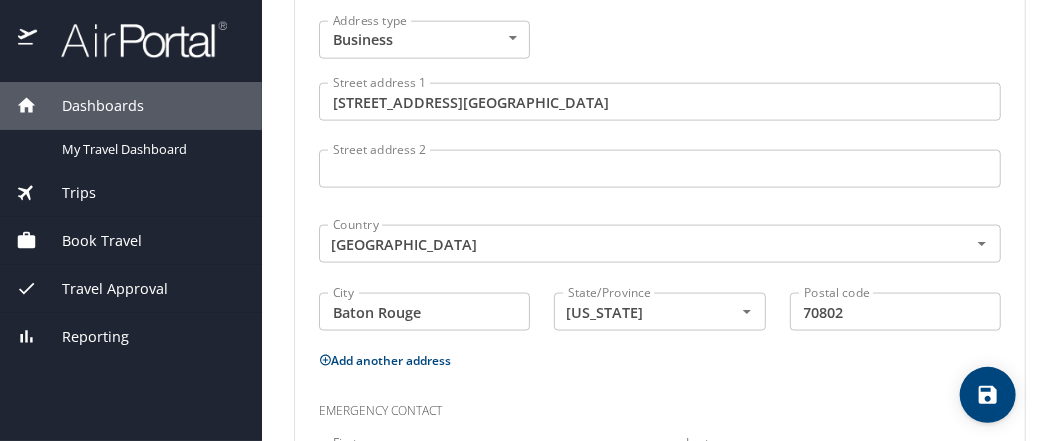 scroll, scrollTop: 1049, scrollLeft: 0, axis: vertical 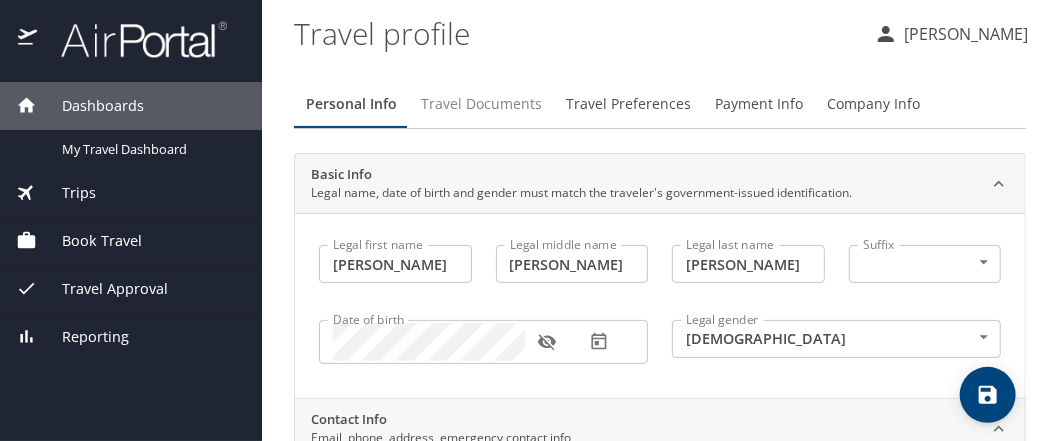click on "Travel Documents" at bounding box center (481, 104) 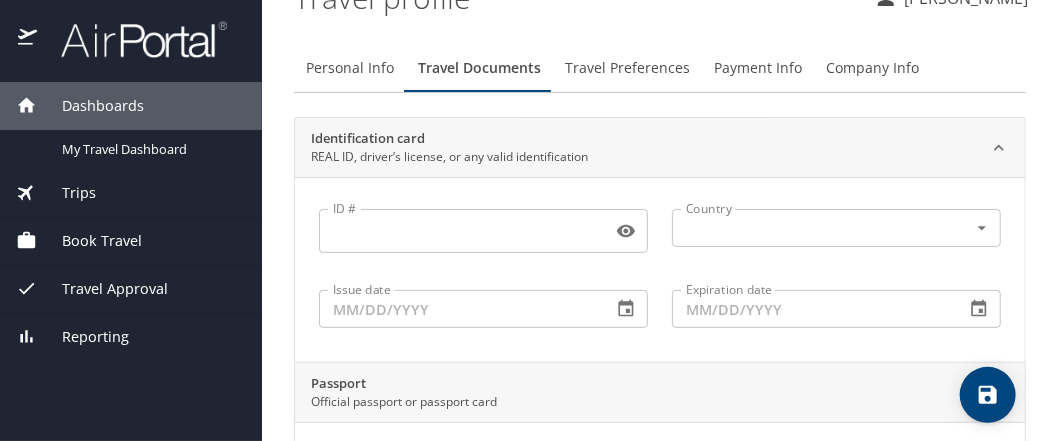 scroll, scrollTop: 0, scrollLeft: 0, axis: both 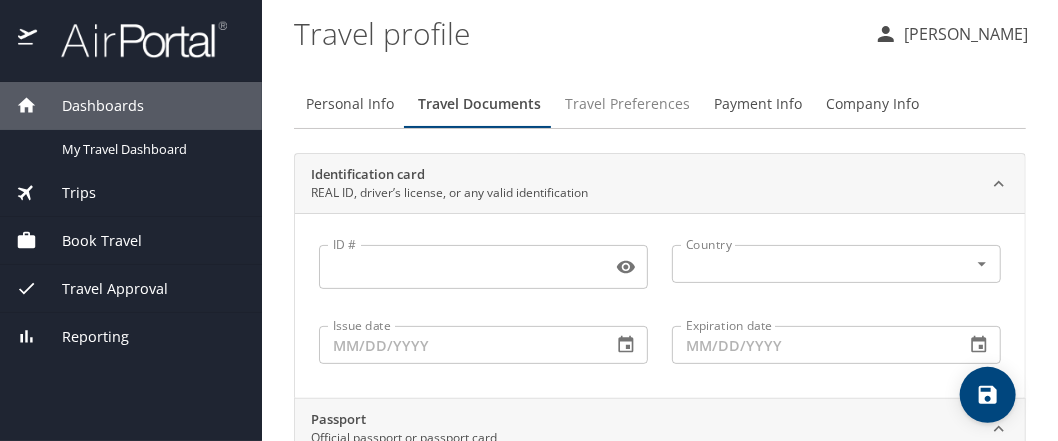 click on "Travel Preferences" at bounding box center (627, 104) 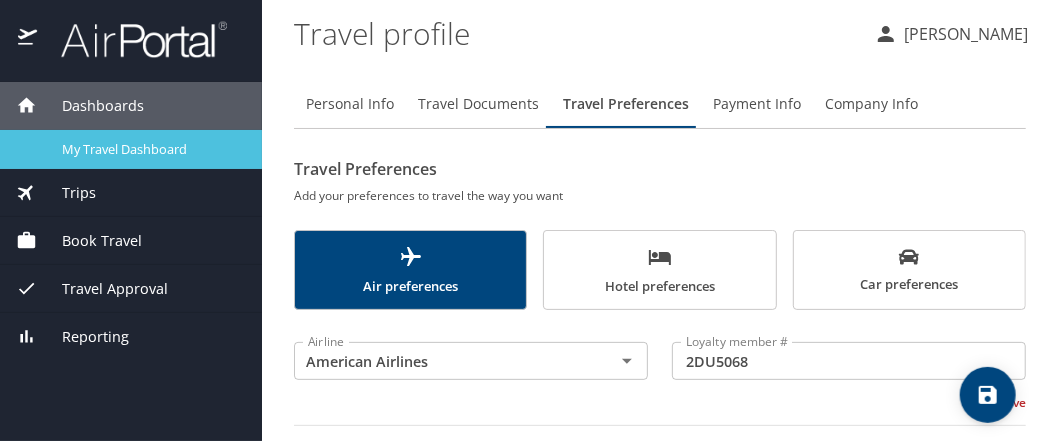 click on "My Travel Dashboard" at bounding box center [150, 149] 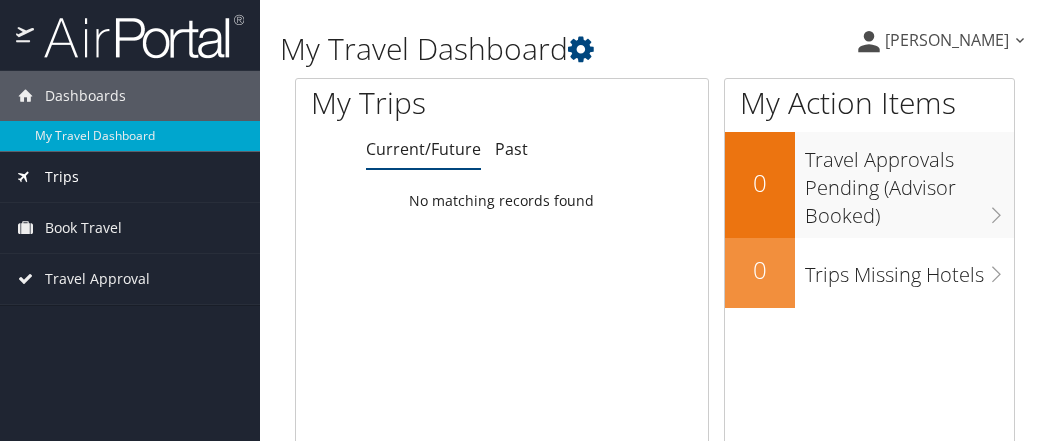 scroll, scrollTop: 0, scrollLeft: 0, axis: both 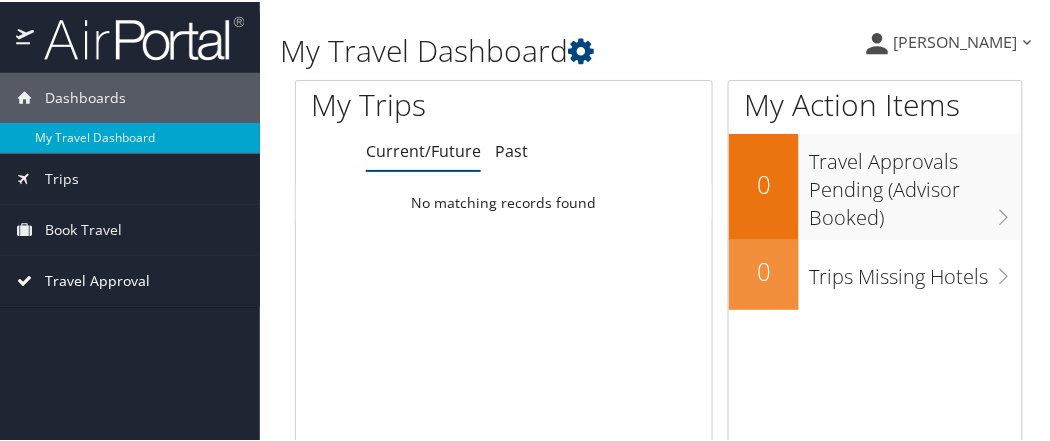 click on "Travel Approval" at bounding box center (97, 279) 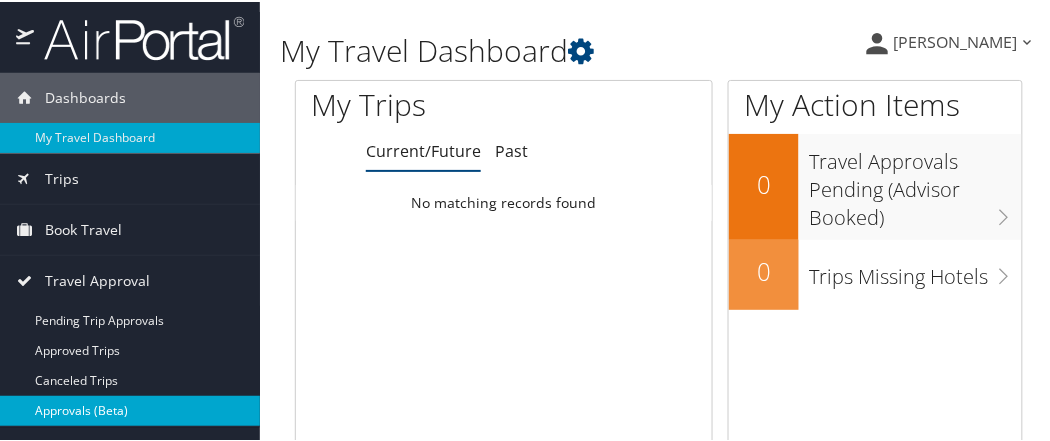 click on "Approvals (Beta)" at bounding box center (130, 409) 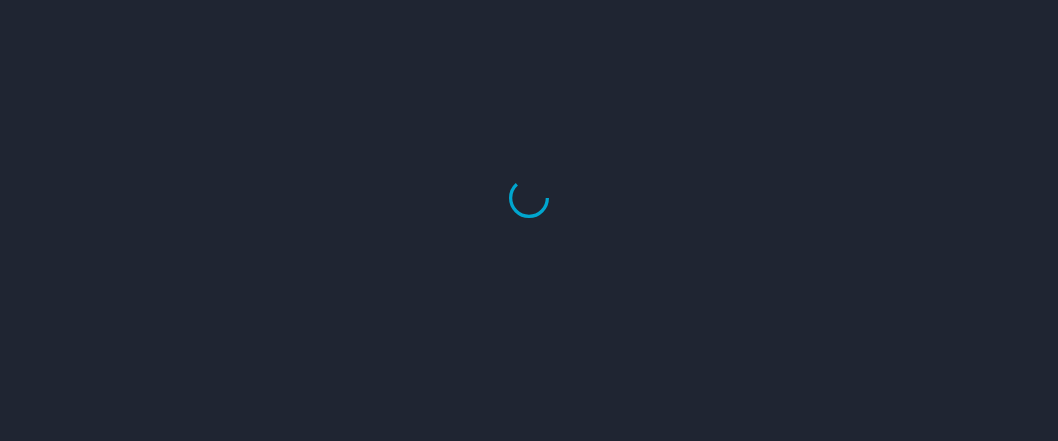 scroll, scrollTop: 0, scrollLeft: 0, axis: both 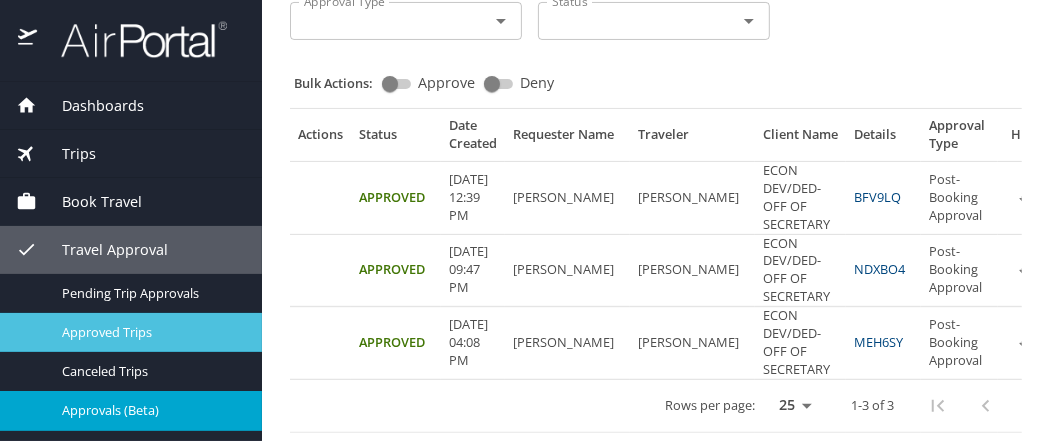 click on "Approved Trips" at bounding box center (131, 332) 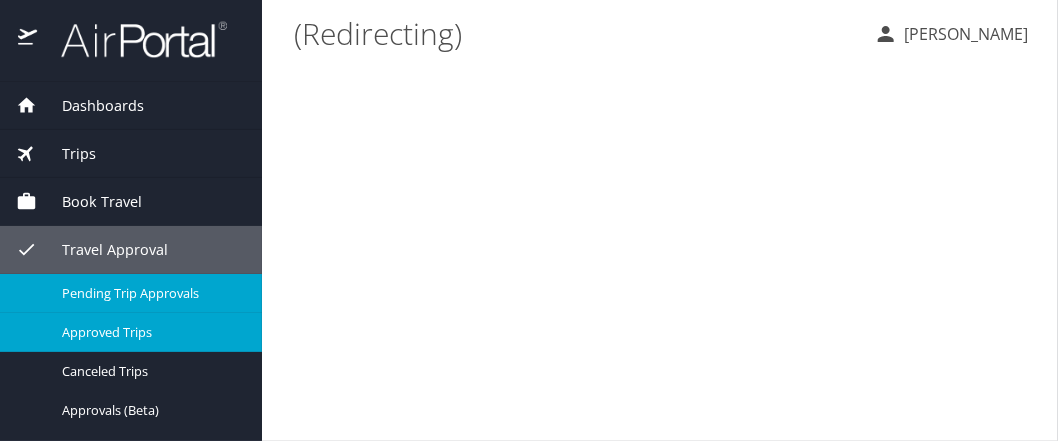 scroll, scrollTop: 0, scrollLeft: 0, axis: both 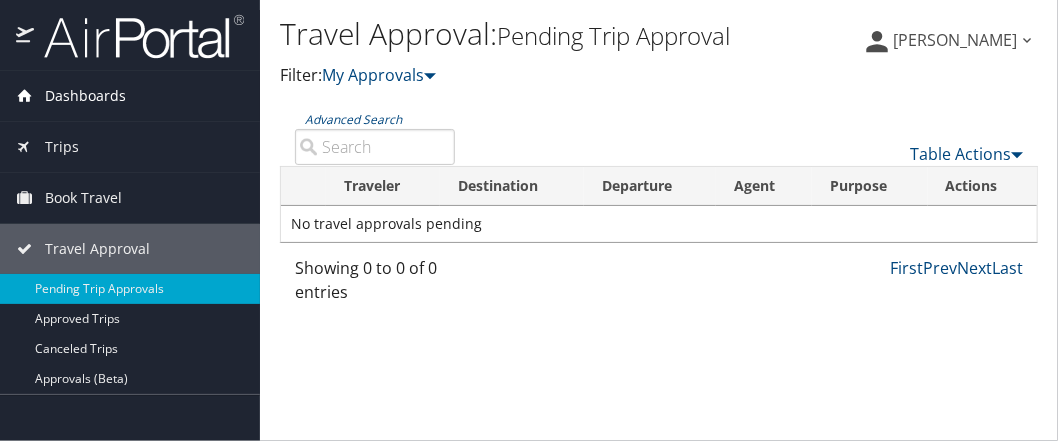 click on "Dashboards" at bounding box center (130, 96) 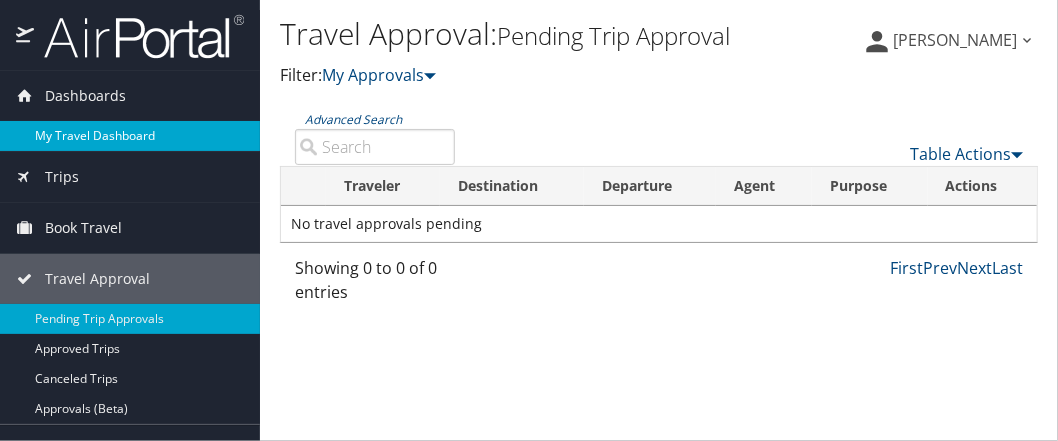 click on "My Travel Dashboard" at bounding box center (130, 136) 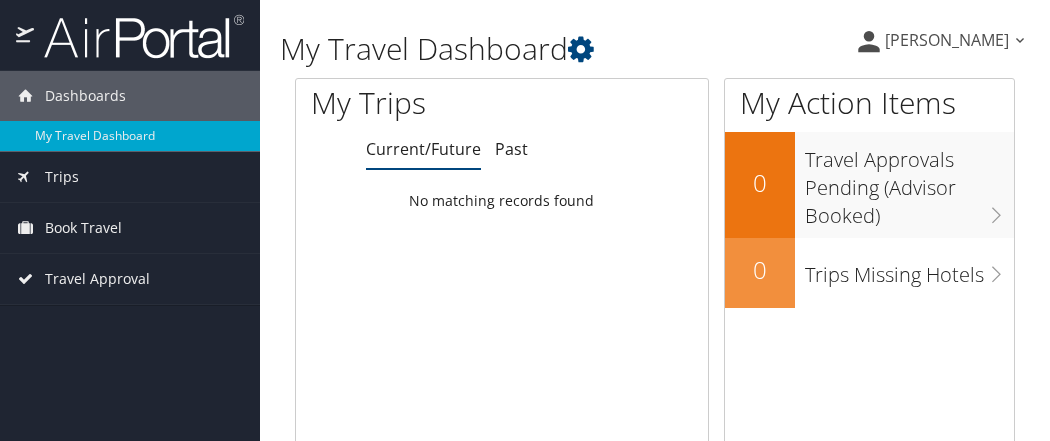 scroll, scrollTop: 0, scrollLeft: 0, axis: both 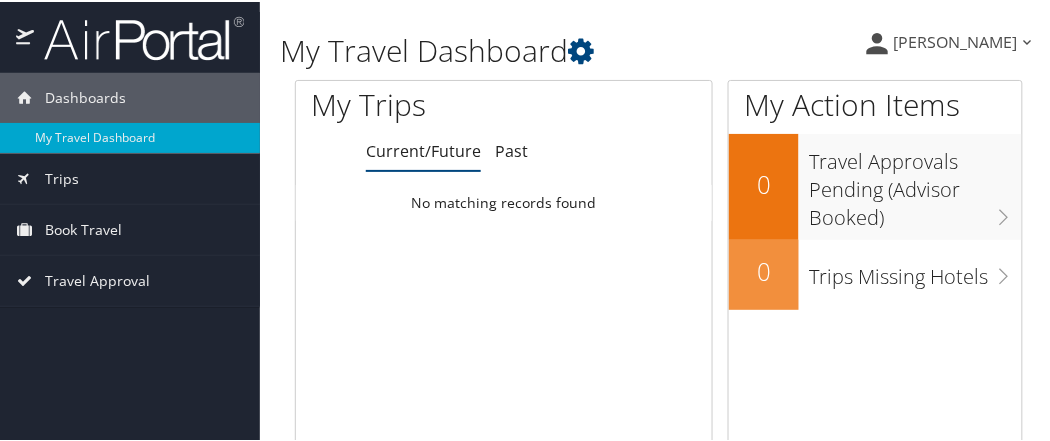 click on "[PERSON_NAME]" at bounding box center (955, 40) 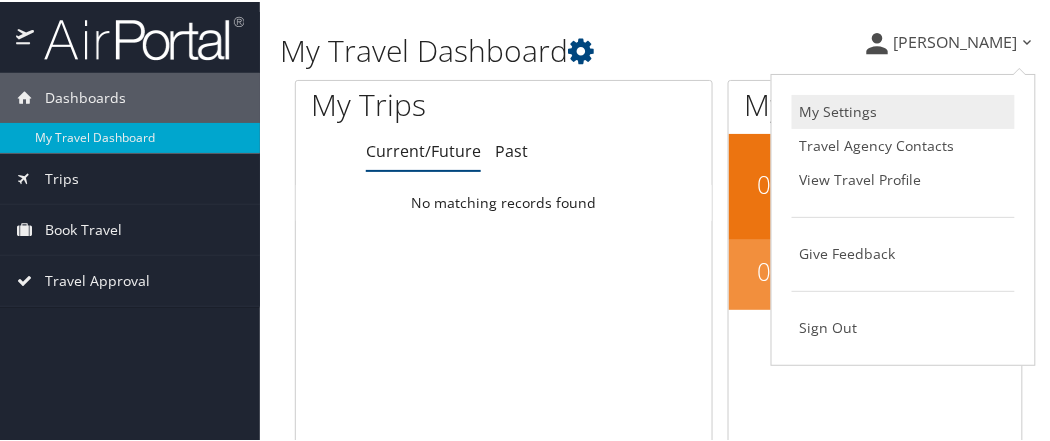 click on "My Settings" at bounding box center (903, 110) 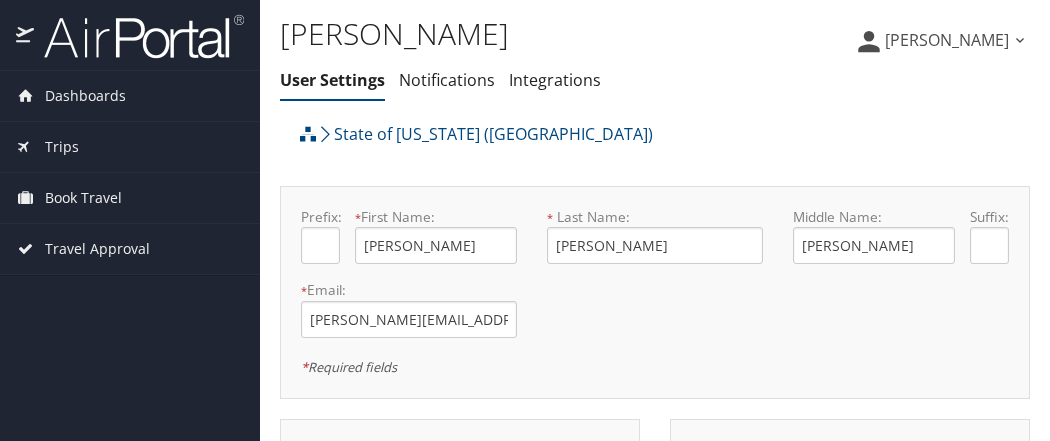 scroll, scrollTop: 0, scrollLeft: 0, axis: both 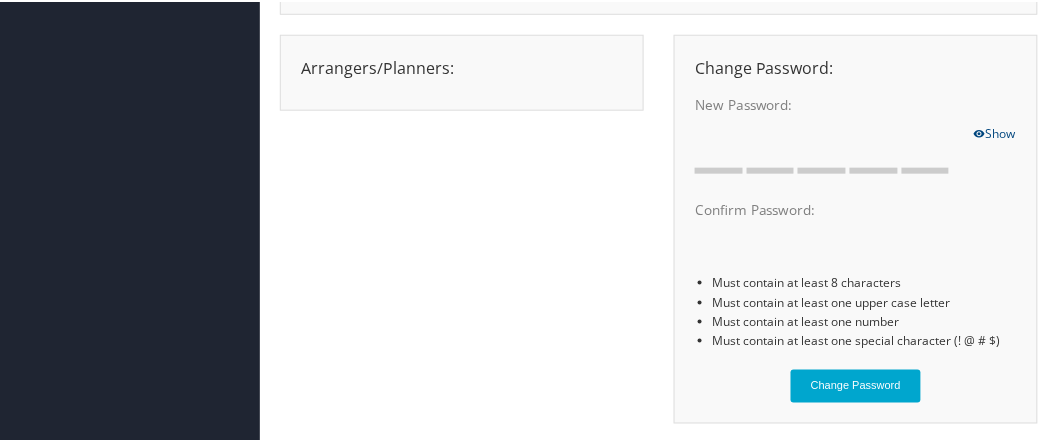 click at bounding box center (462, 83) 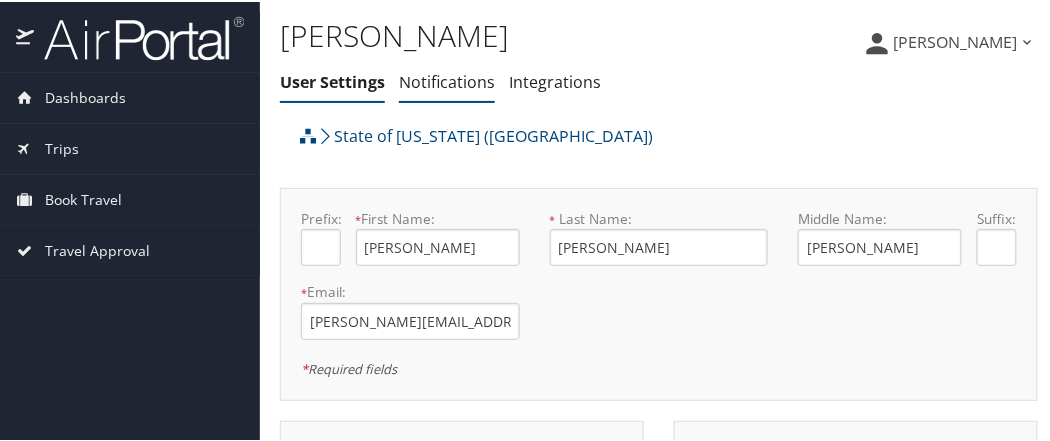 click on "Notifications" at bounding box center [447, 80] 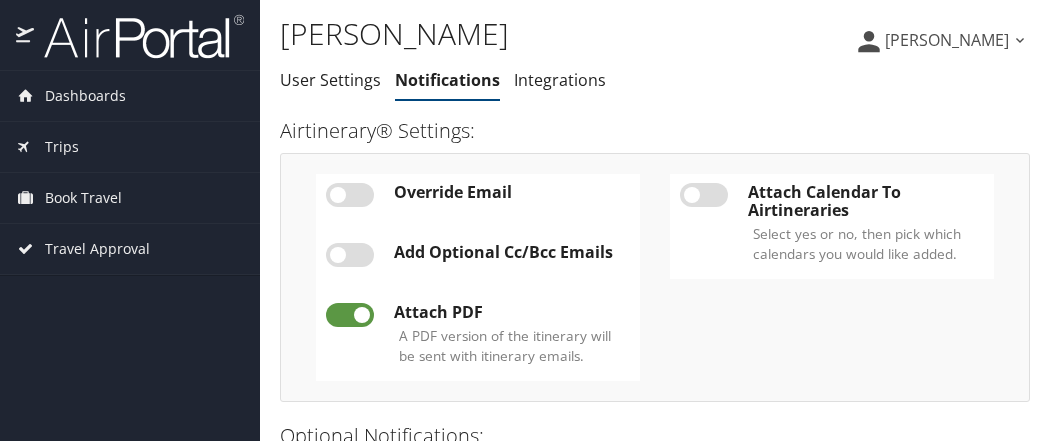 scroll, scrollTop: 0, scrollLeft: 0, axis: both 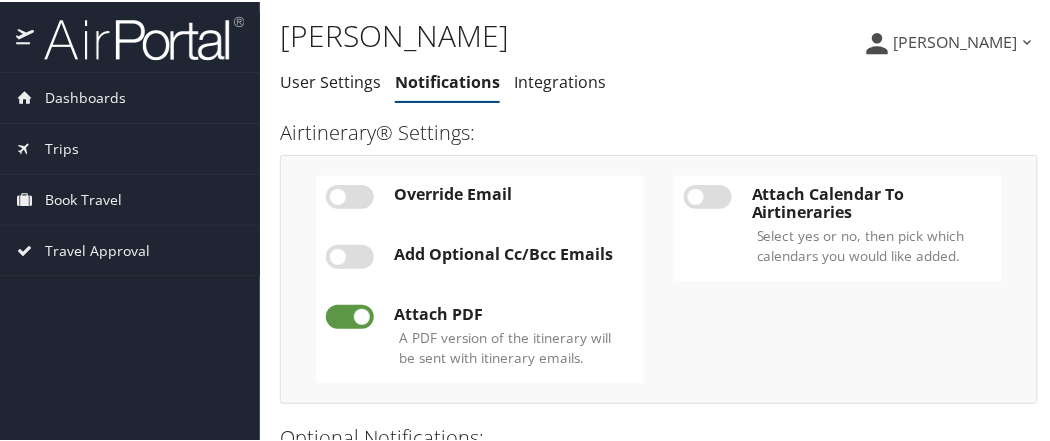 click on "[PERSON_NAME]
User Settings
Notifications
Integrations
User Settings
Notifications
Integrations
[PERSON_NAME]" at bounding box center [659, 367] 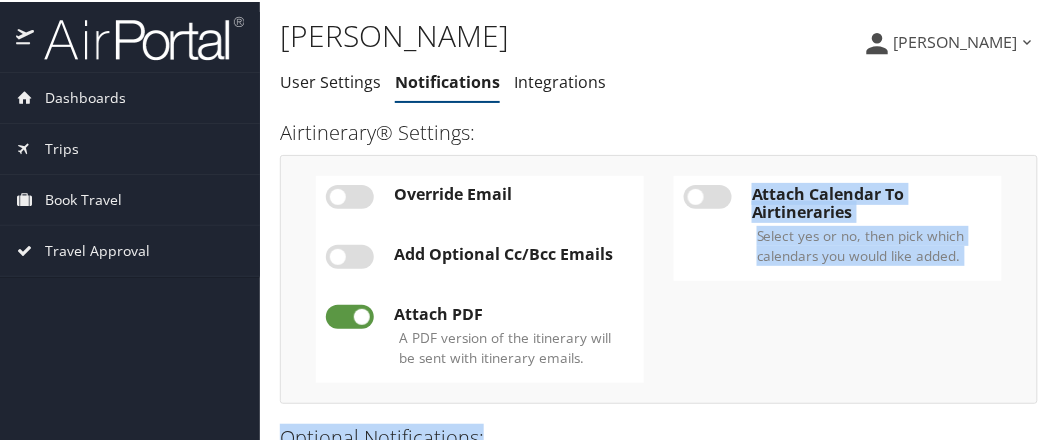 drag, startPoint x: 1050, startPoint y: 428, endPoint x: 1057, endPoint y: 396, distance: 32.75668 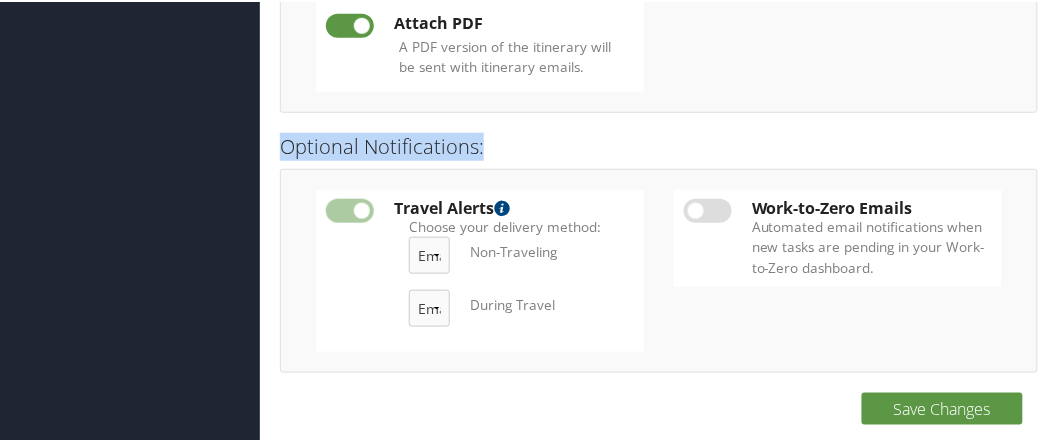 scroll, scrollTop: 0, scrollLeft: 0, axis: both 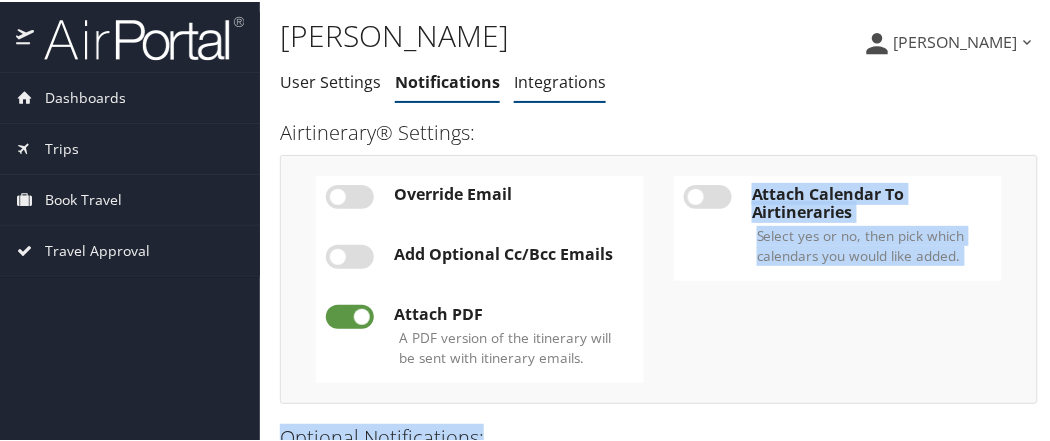 click on "Integrations" at bounding box center (560, 80) 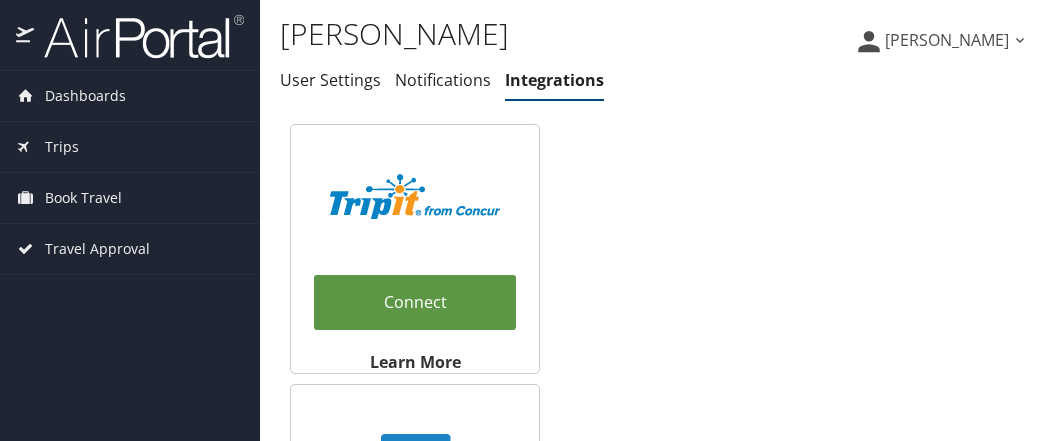scroll, scrollTop: 0, scrollLeft: 0, axis: both 